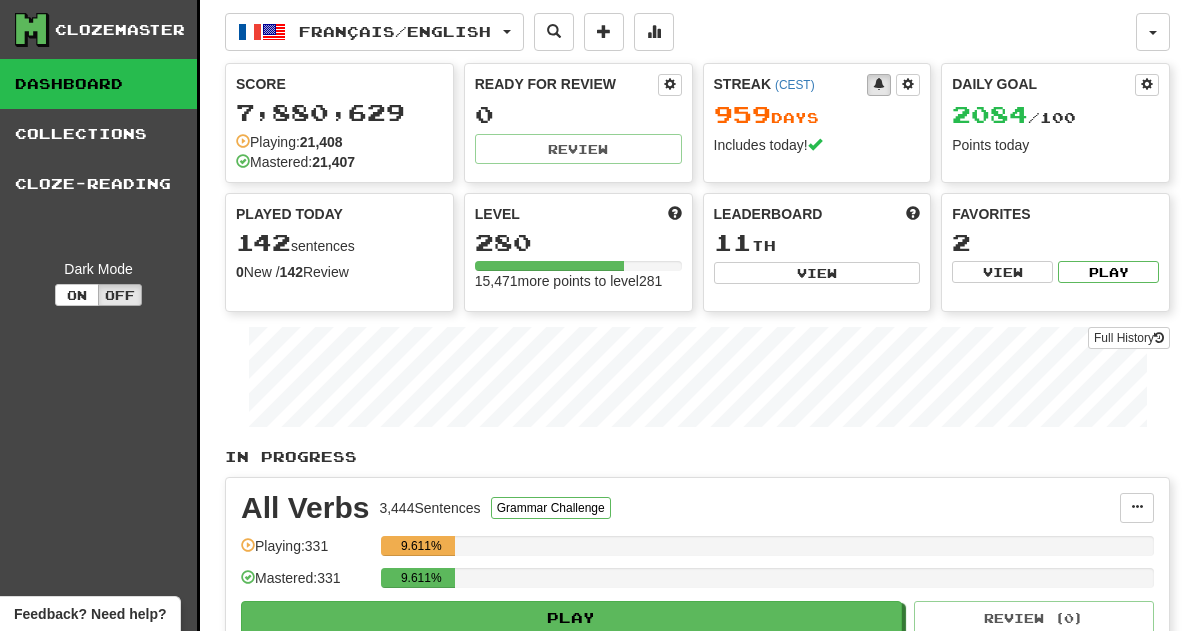 scroll, scrollTop: 0, scrollLeft: 0, axis: both 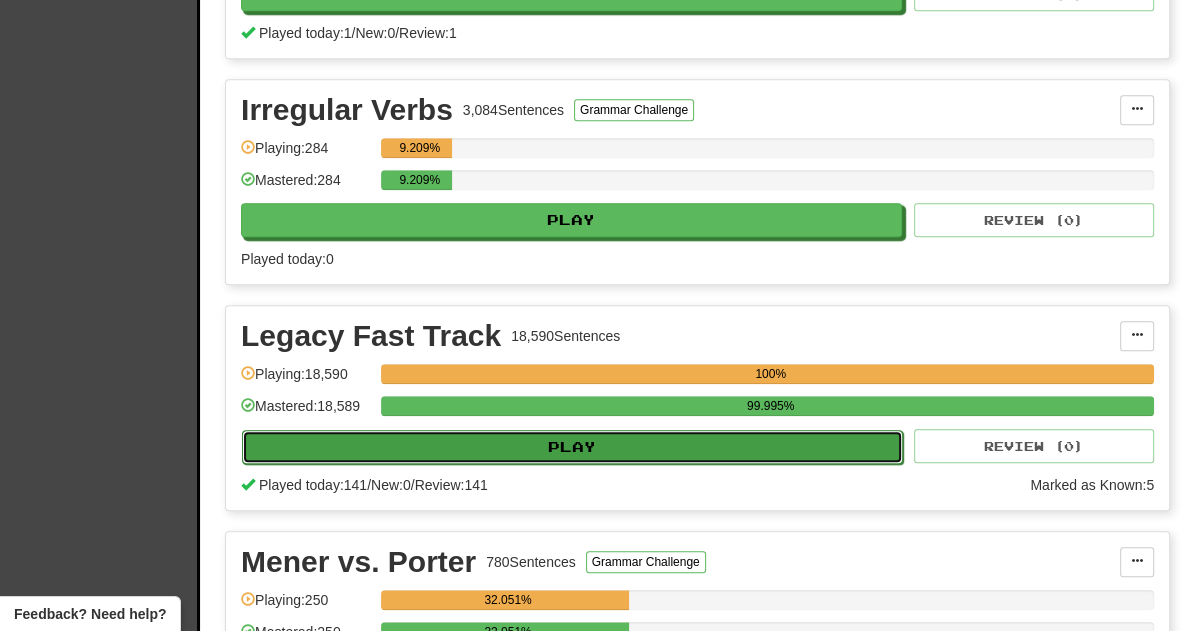 click on "Play" at bounding box center [572, 447] 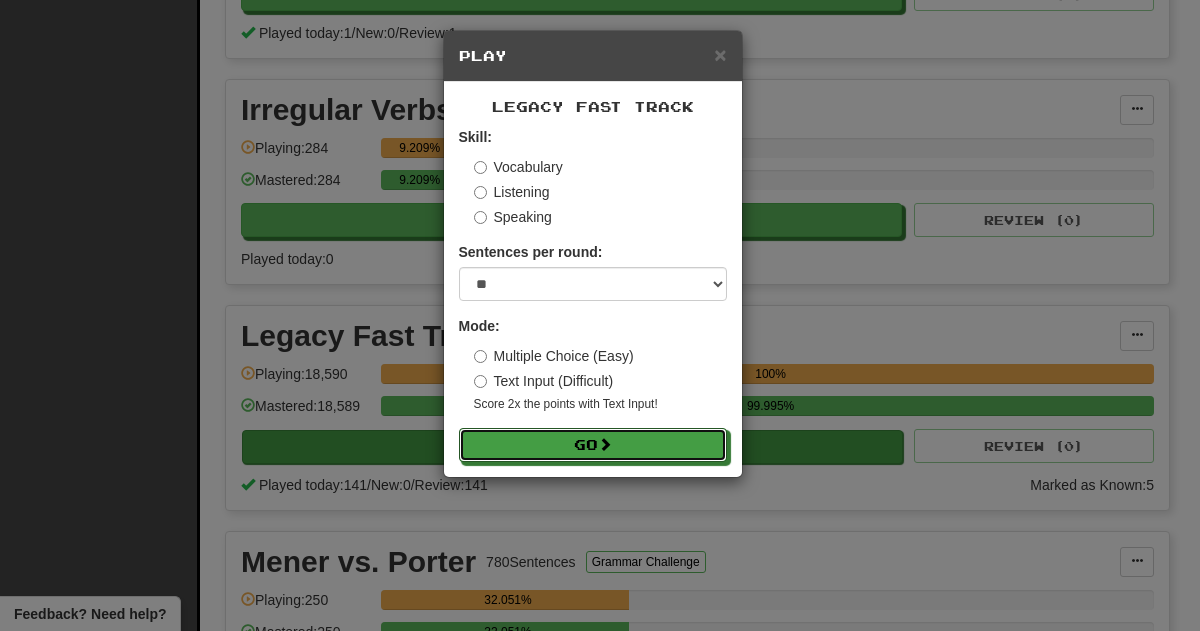 click on "Go" at bounding box center (593, 445) 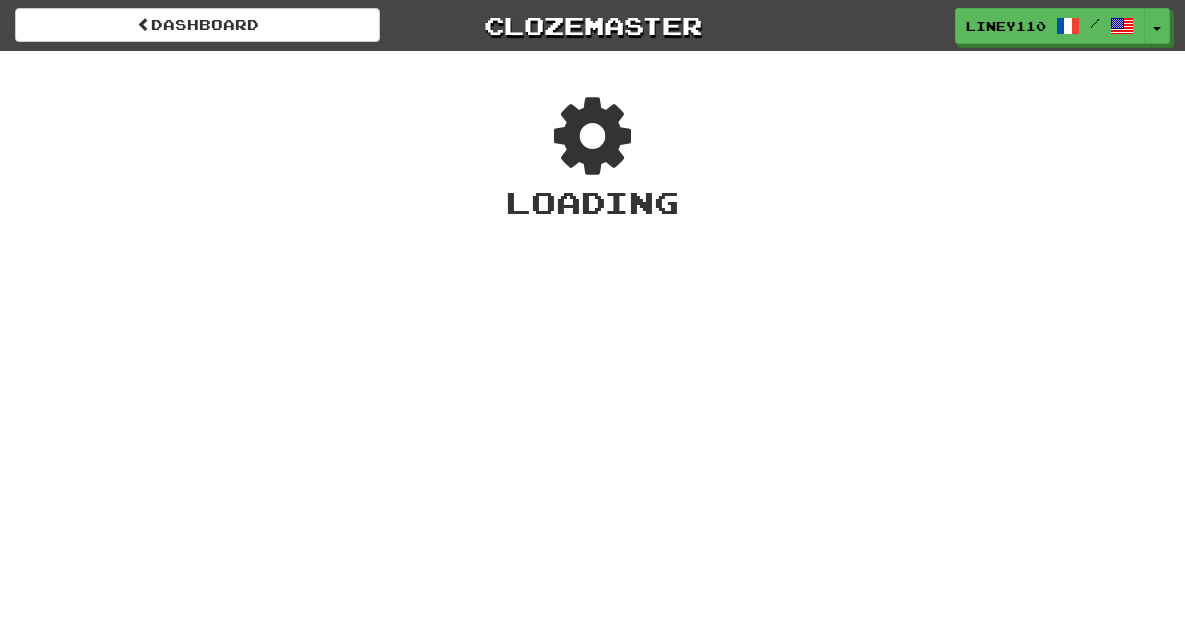 scroll, scrollTop: 0, scrollLeft: 0, axis: both 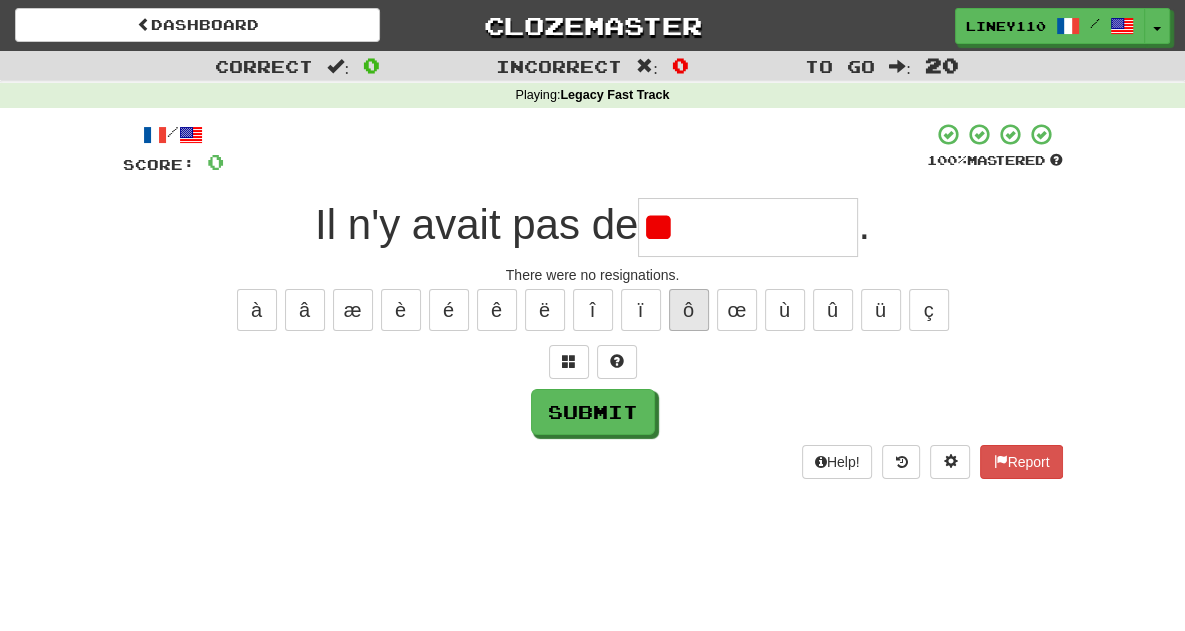 type on "*" 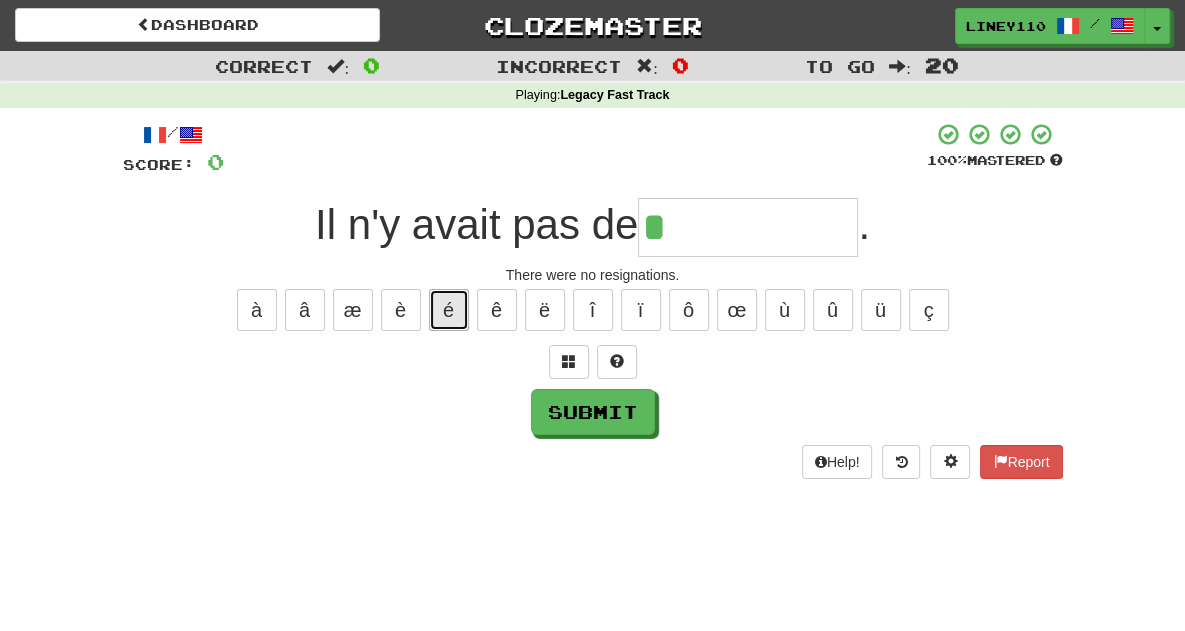 click on "é" at bounding box center (449, 310) 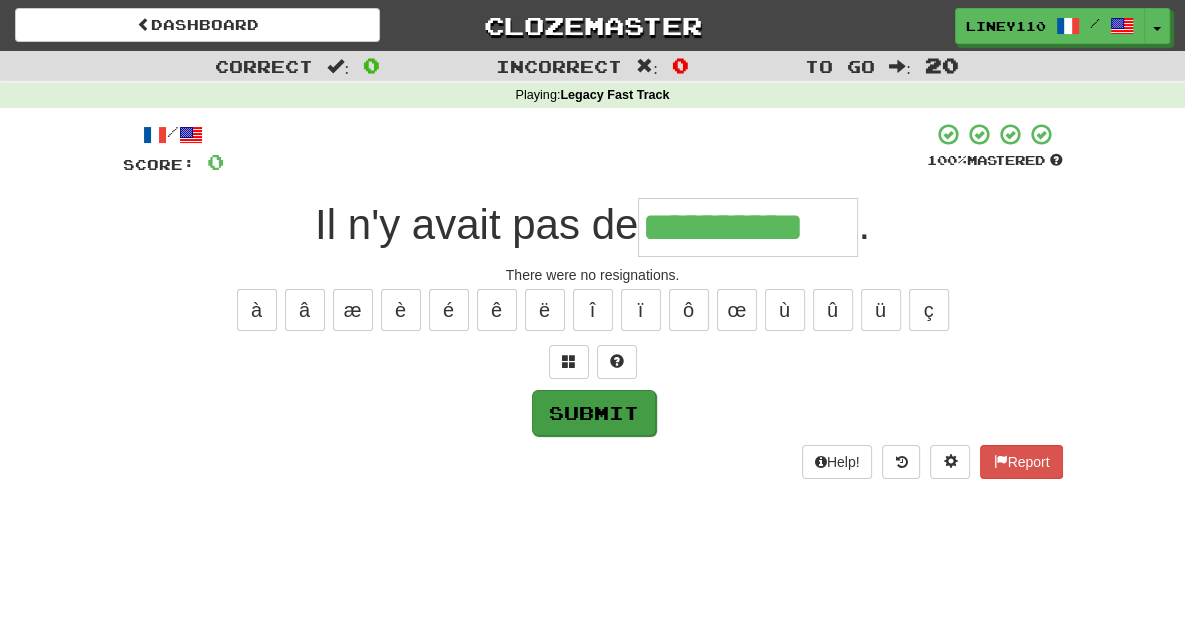 type on "**********" 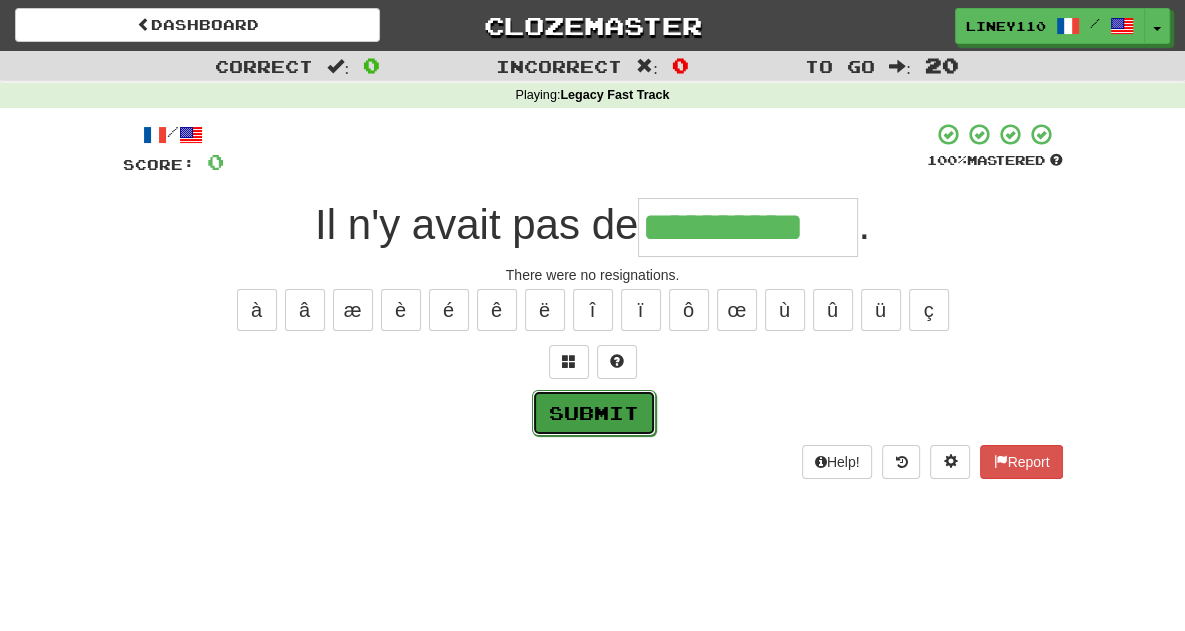 click on "Submit" at bounding box center [594, 413] 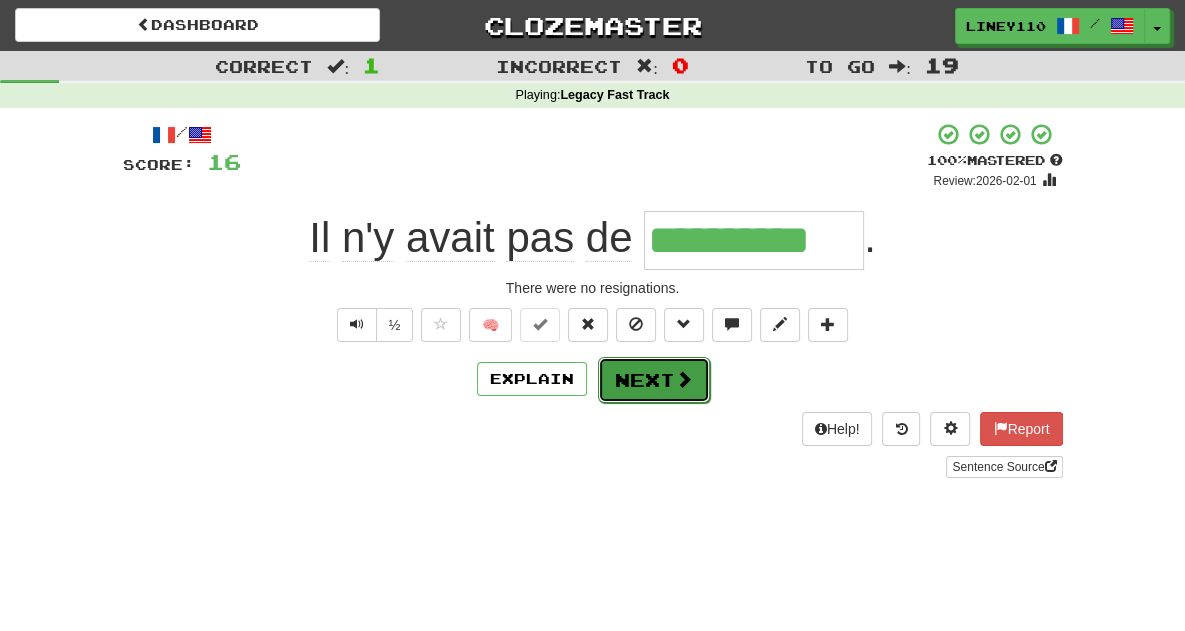 click on "Next" at bounding box center (654, 380) 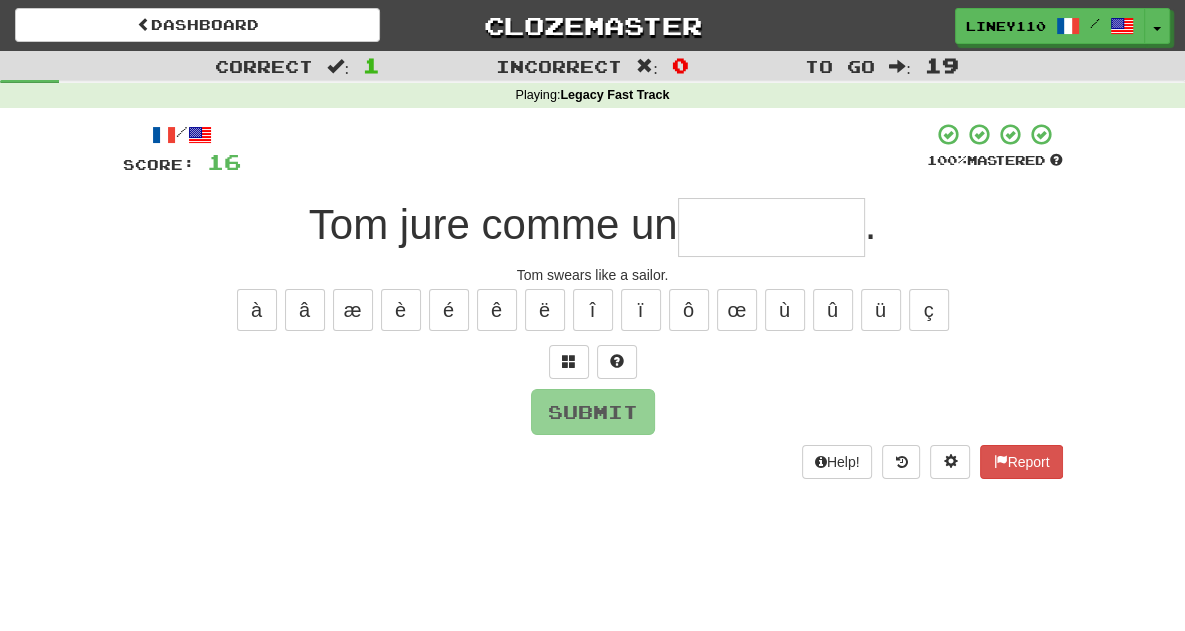 click at bounding box center [771, 227] 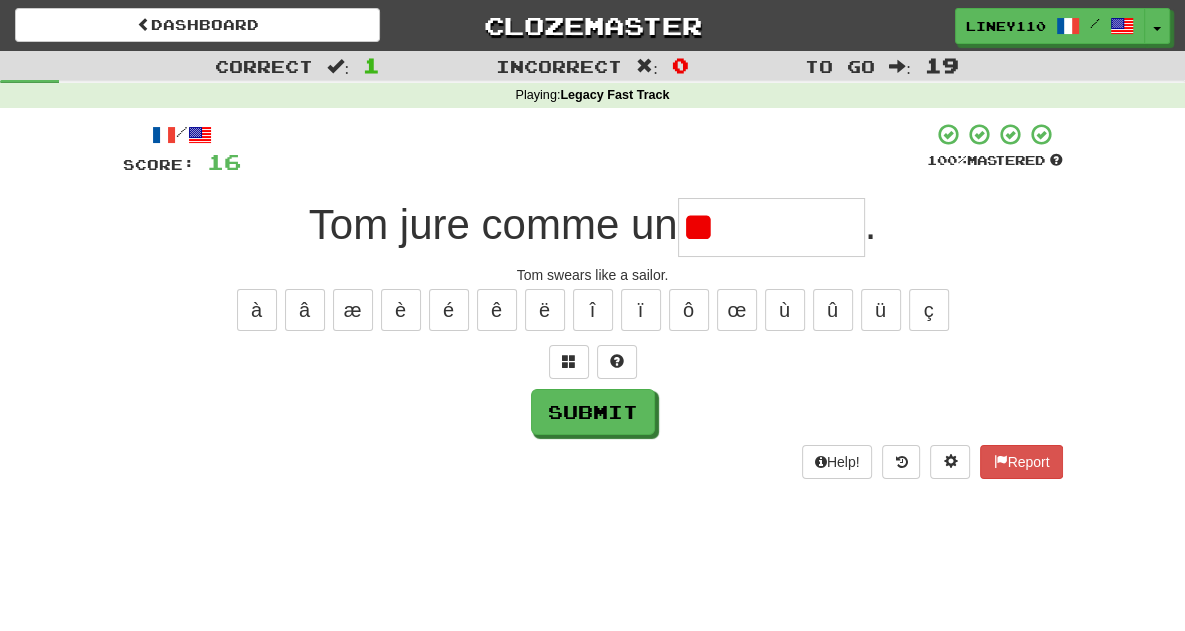 type on "*" 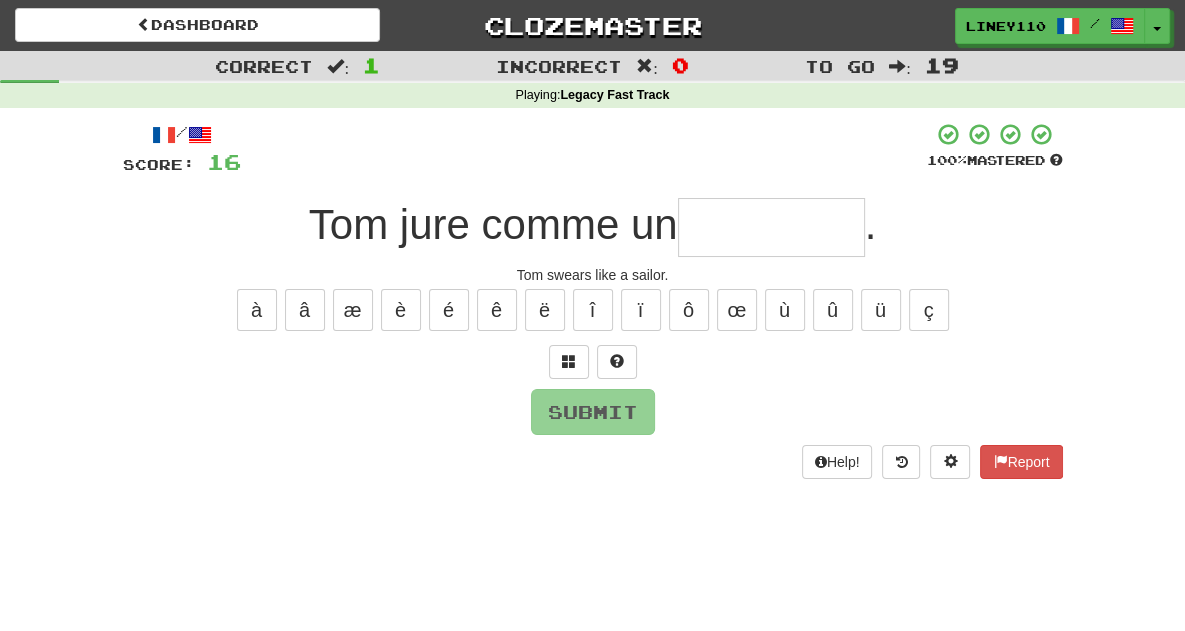 type on "*" 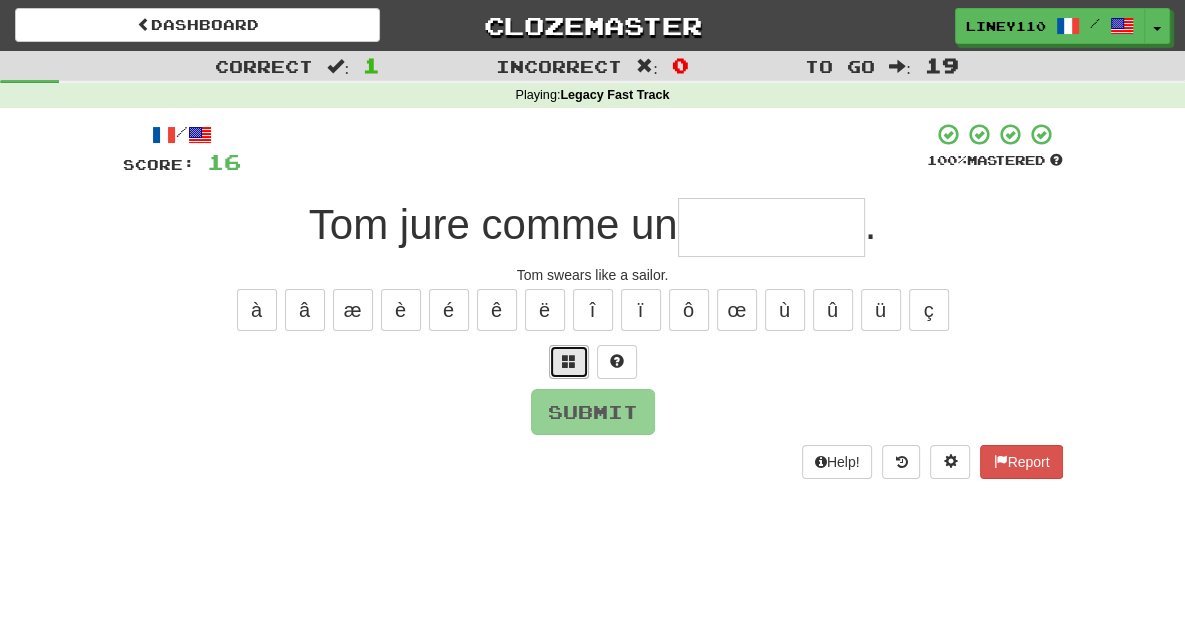 click at bounding box center (569, 361) 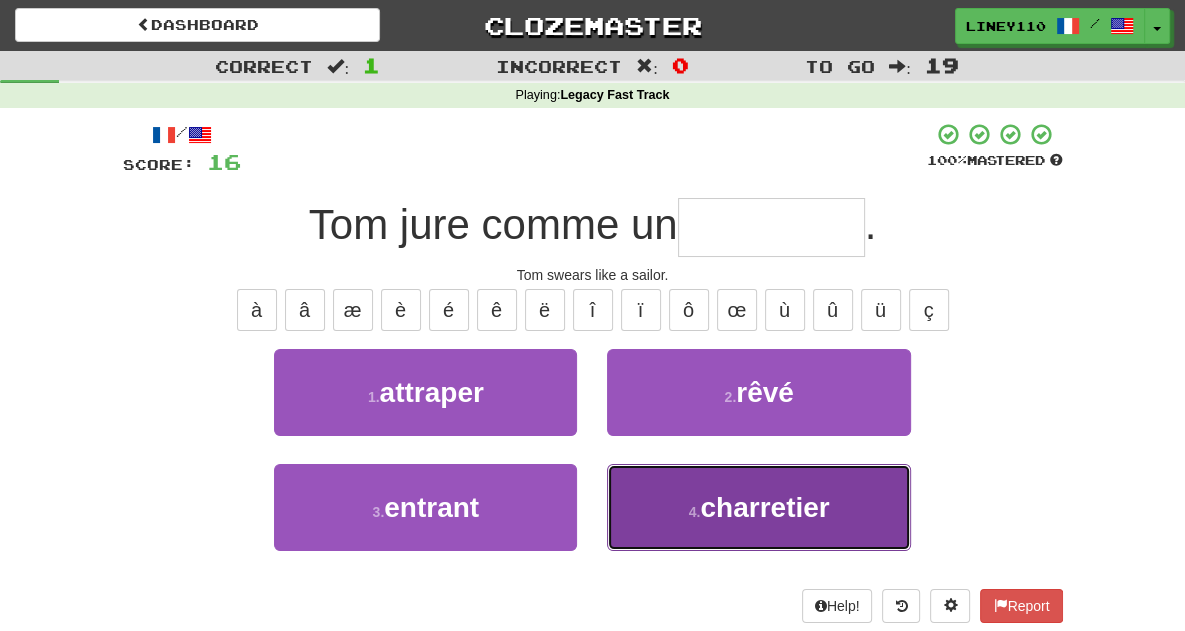 click on "charretier" at bounding box center (764, 507) 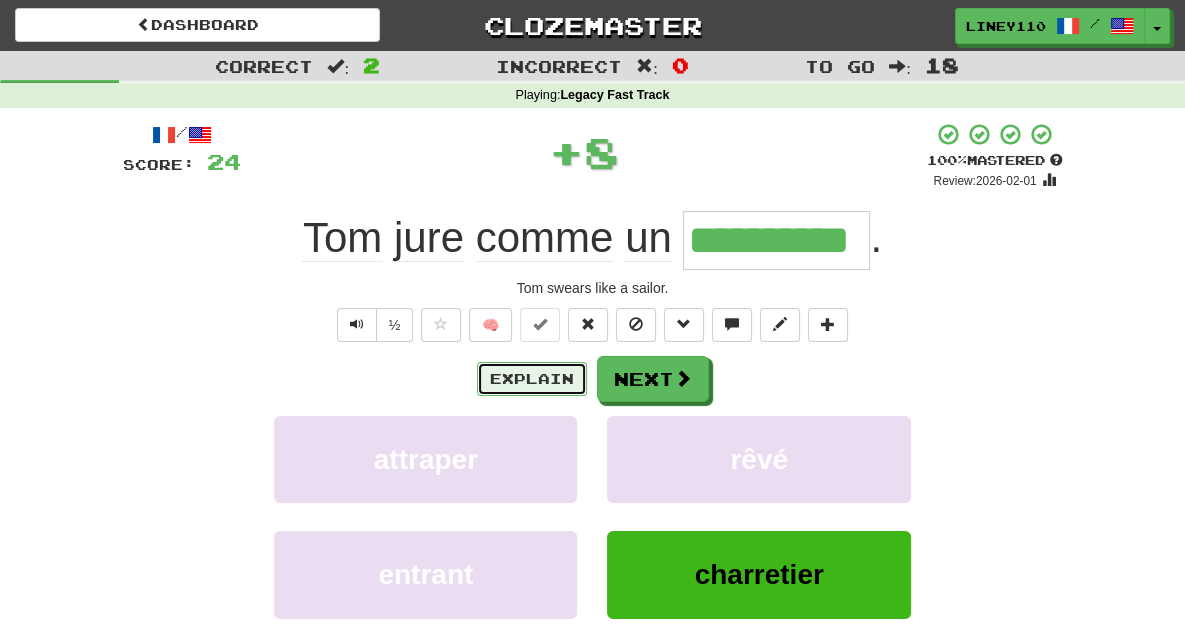 click on "Explain" at bounding box center [532, 379] 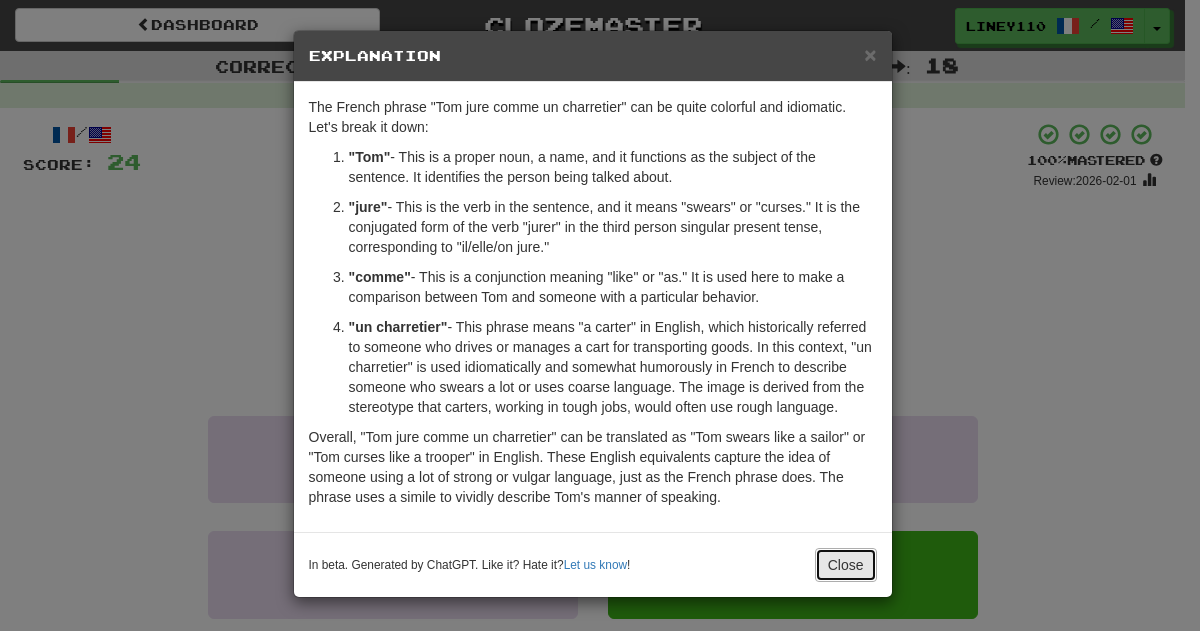 click on "Close" at bounding box center (846, 565) 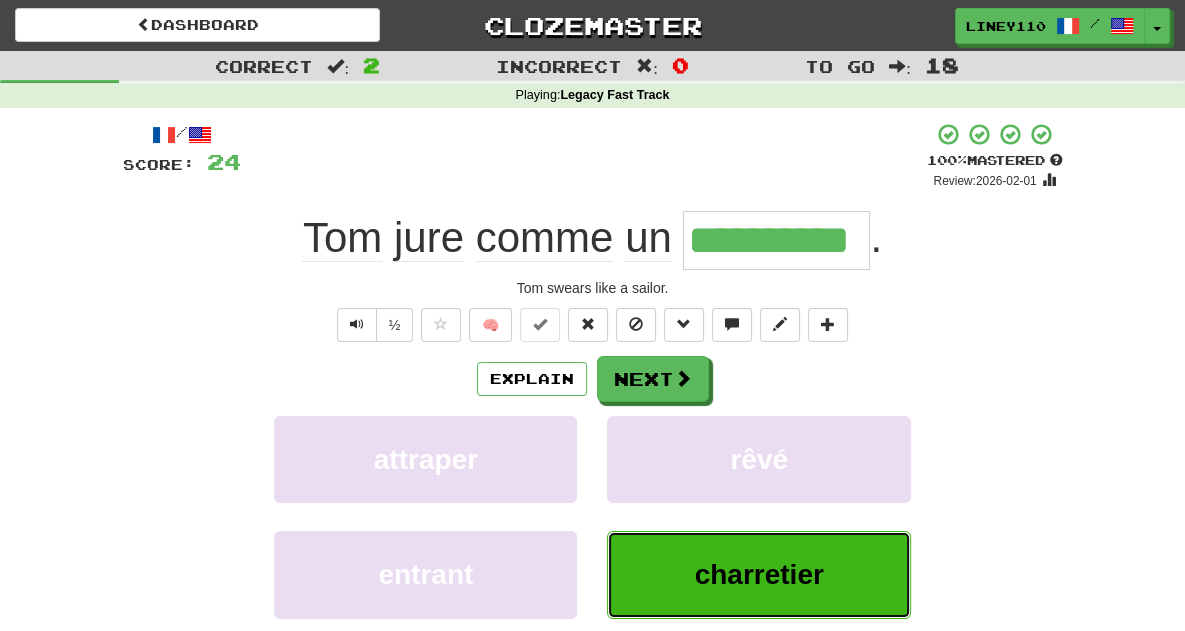 click on "charretier" at bounding box center (759, 574) 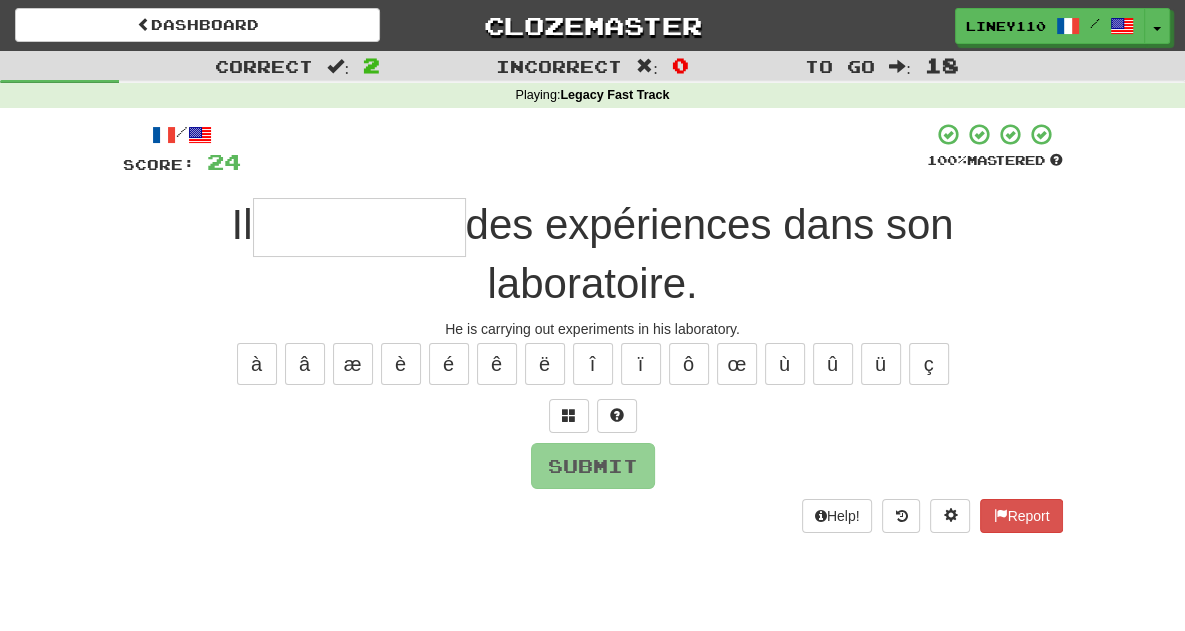 click at bounding box center (359, 227) 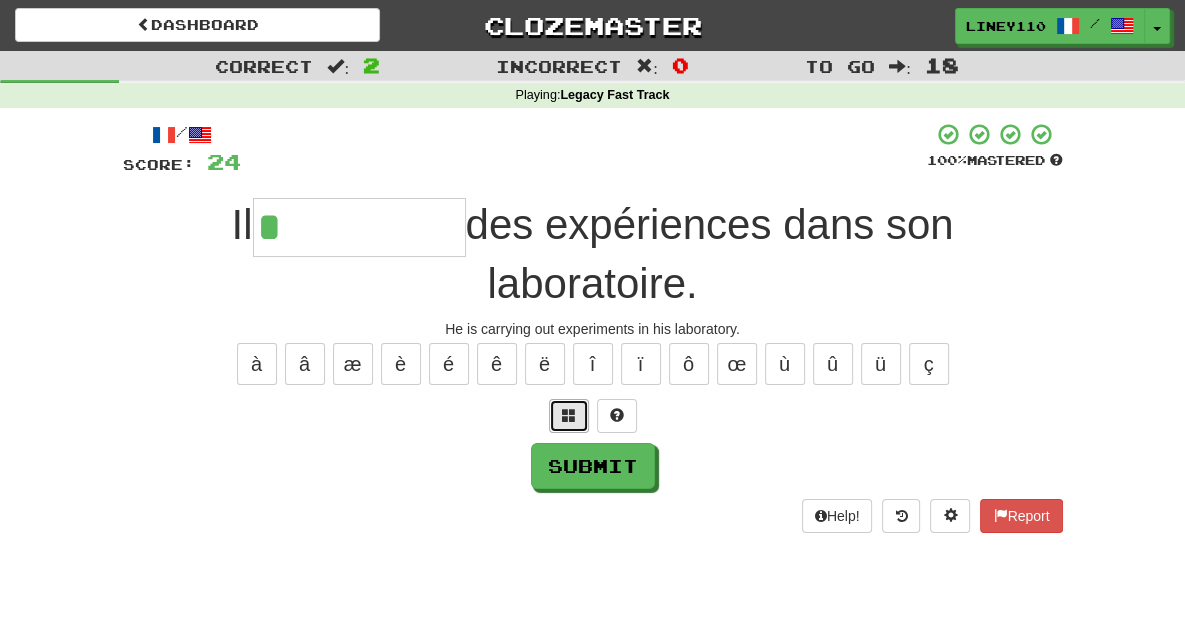 click at bounding box center (569, 415) 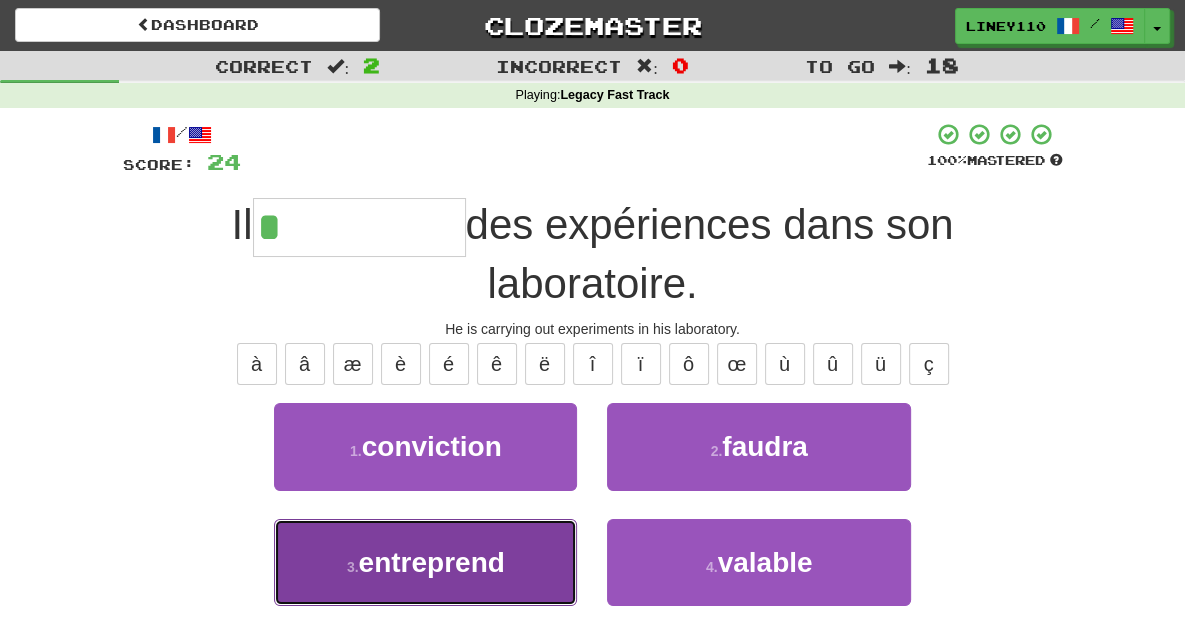 click on "3 .  entreprend" at bounding box center [425, 562] 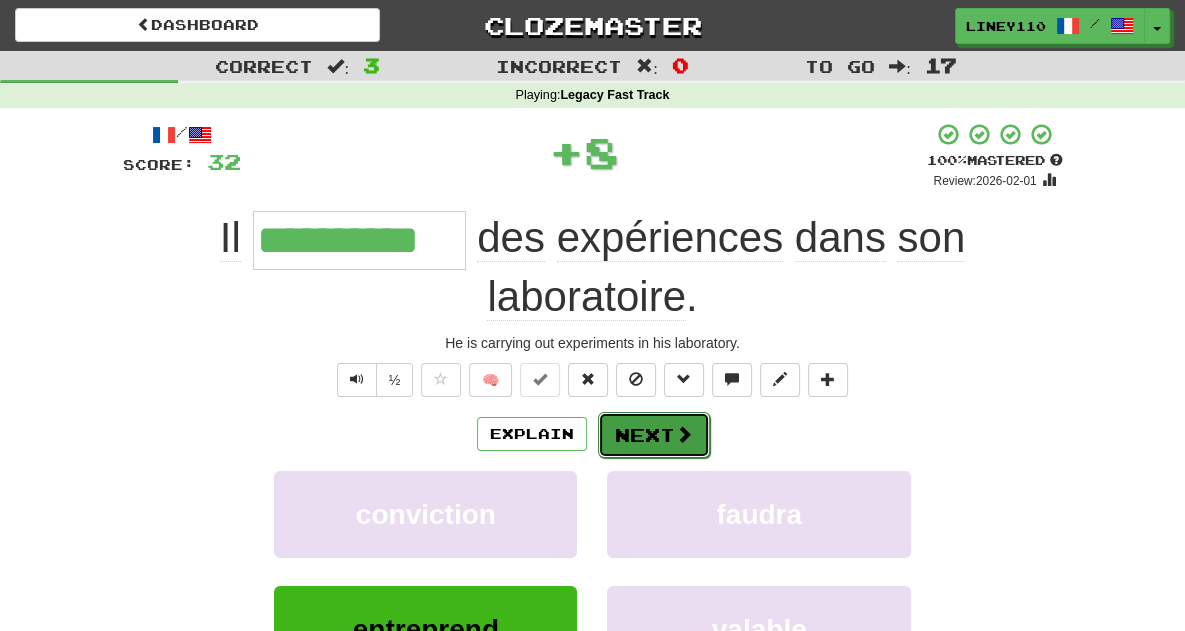 click on "Next" at bounding box center [654, 435] 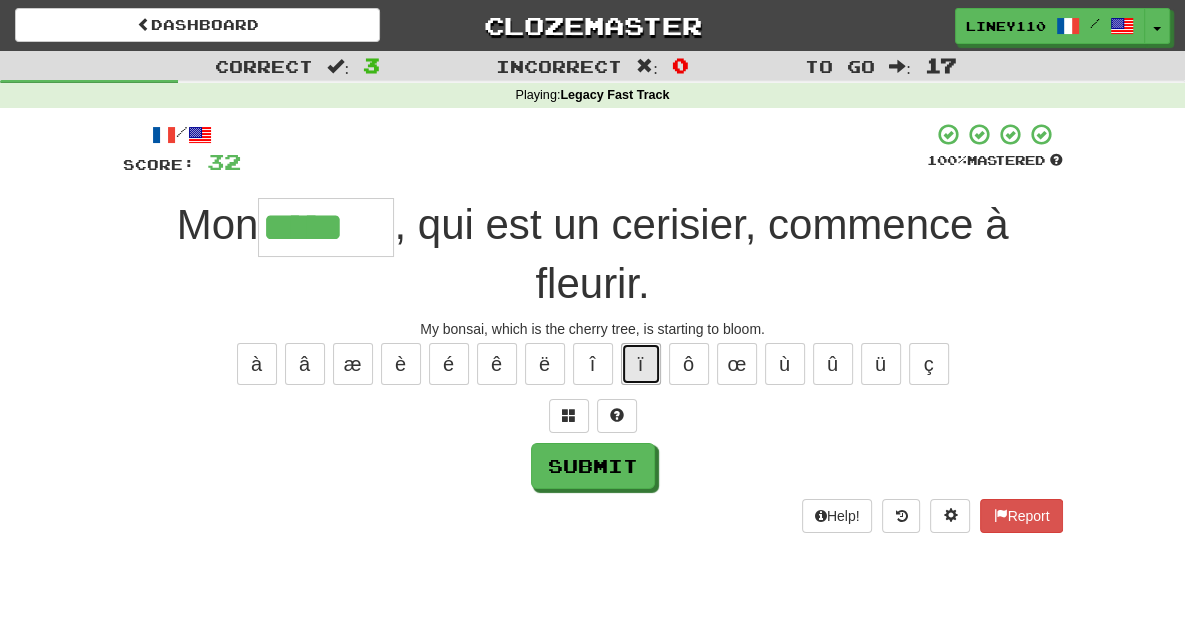 click on "ï" at bounding box center [641, 364] 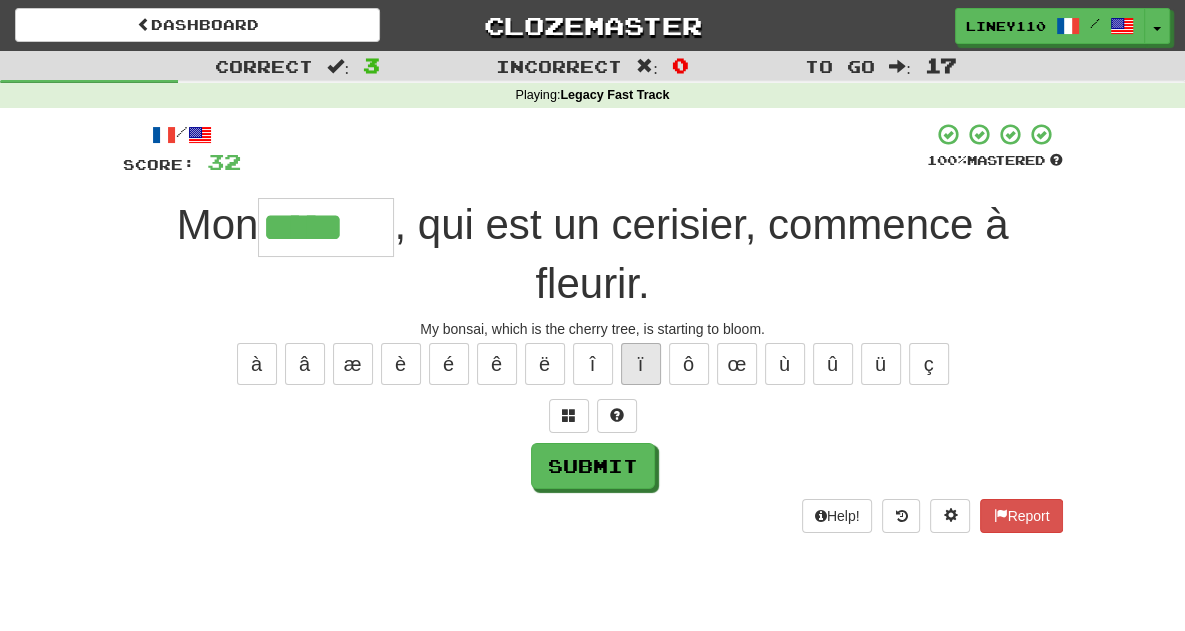 type on "******" 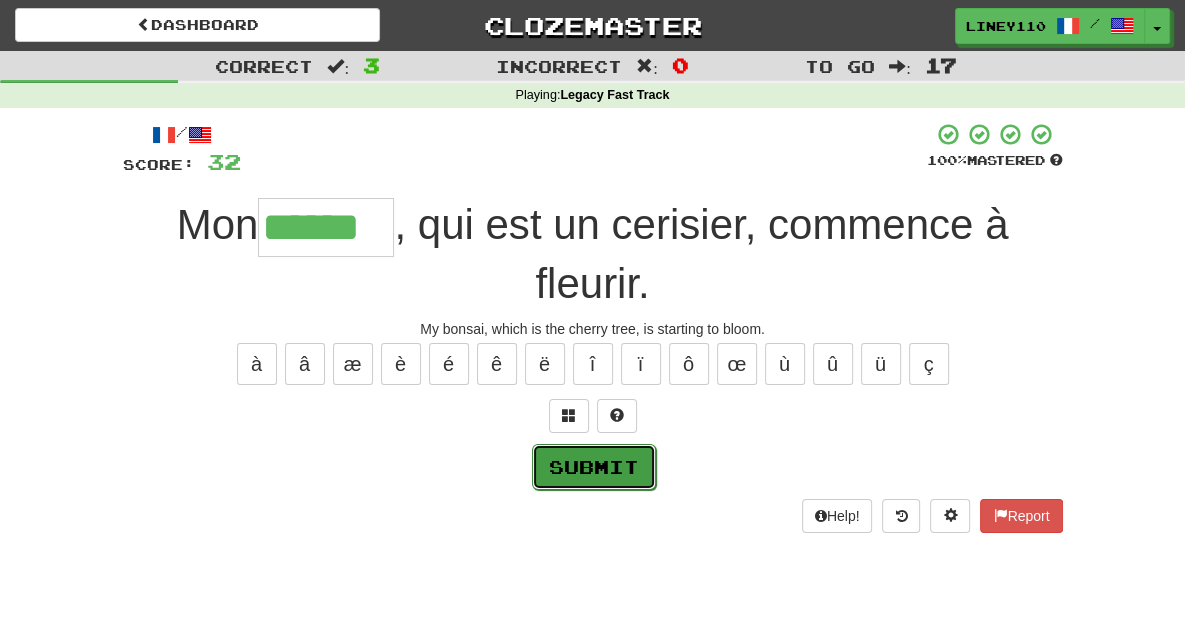 click on "Submit" at bounding box center (594, 467) 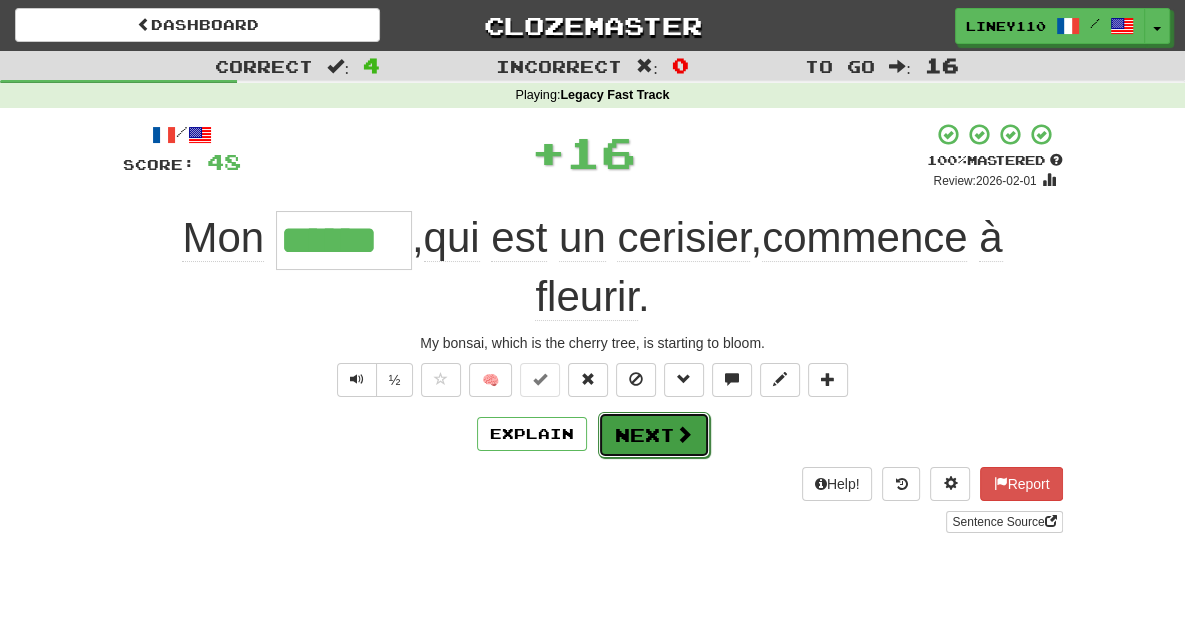 click on "Next" at bounding box center [654, 435] 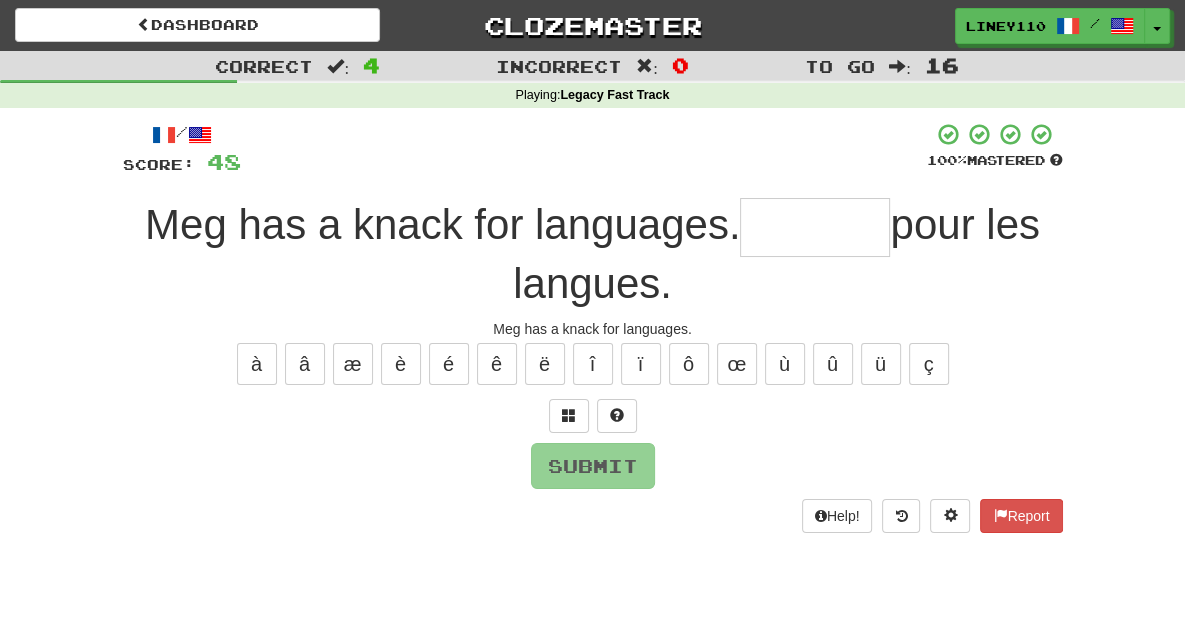 click at bounding box center (815, 227) 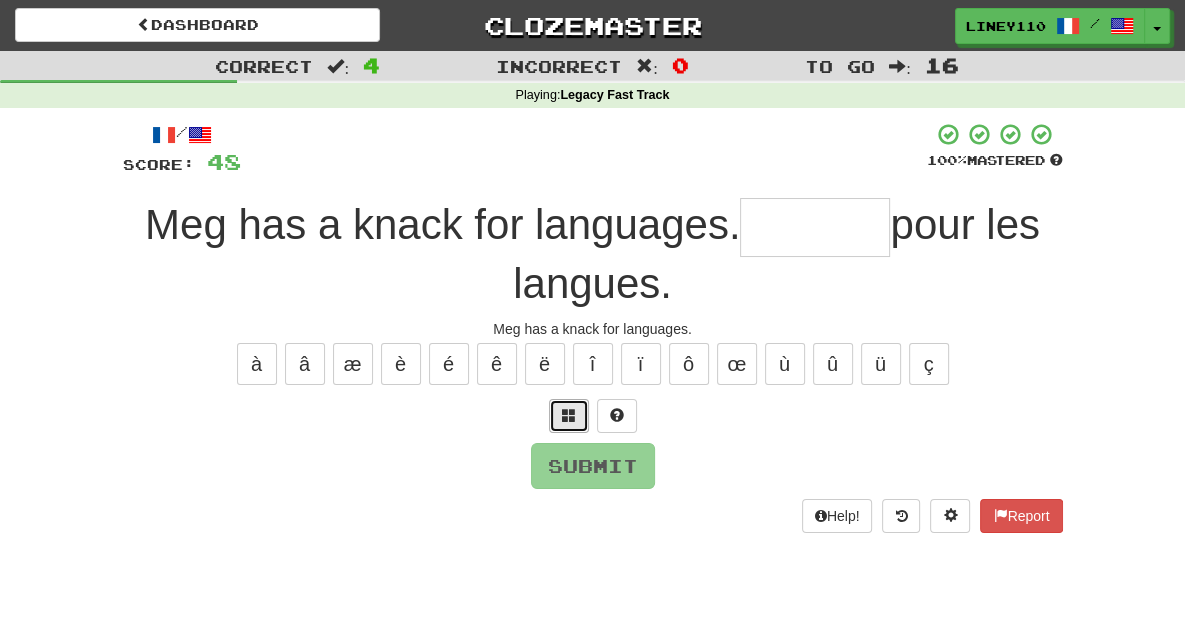 click at bounding box center (569, 415) 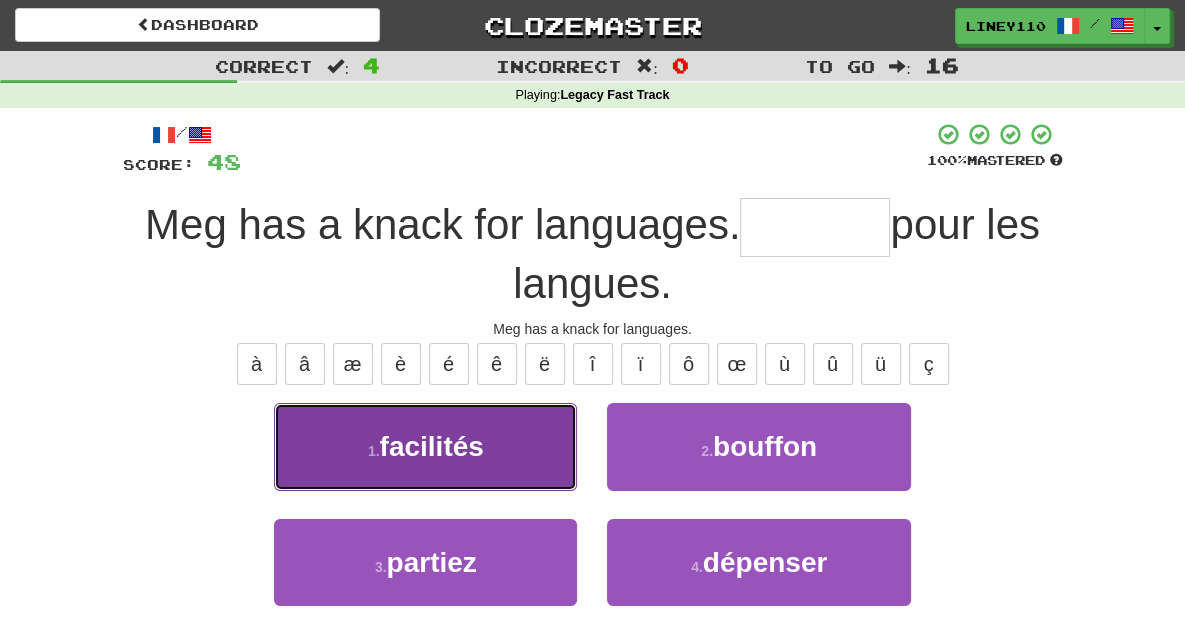 click on "1 .  facilités" at bounding box center (425, 446) 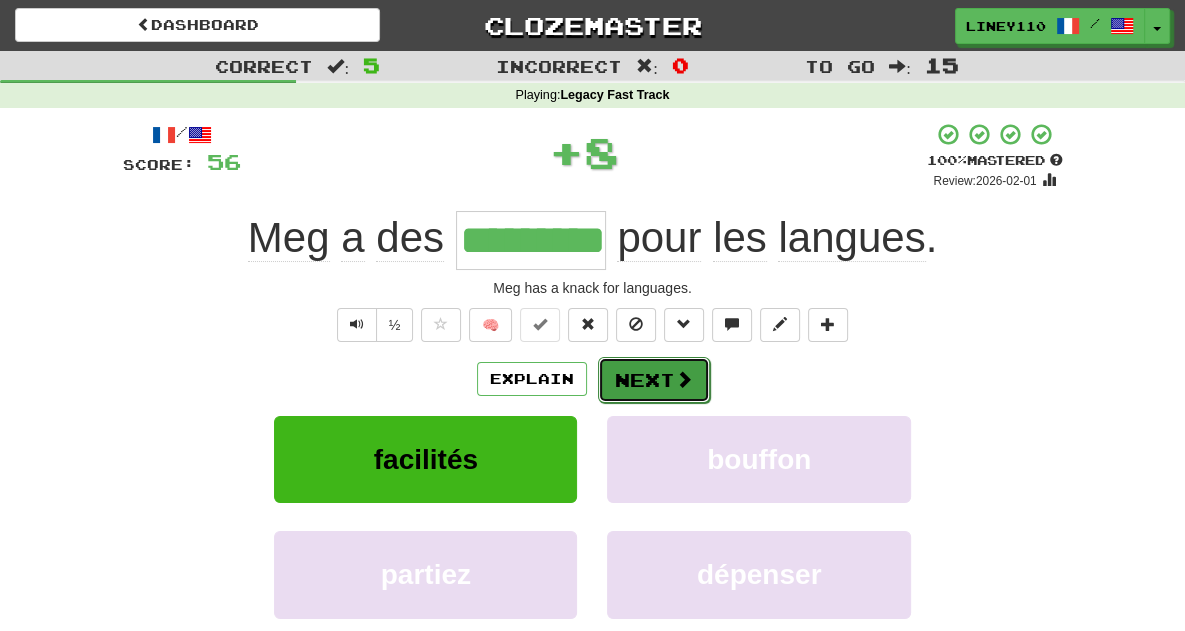 click on "Next" at bounding box center (654, 380) 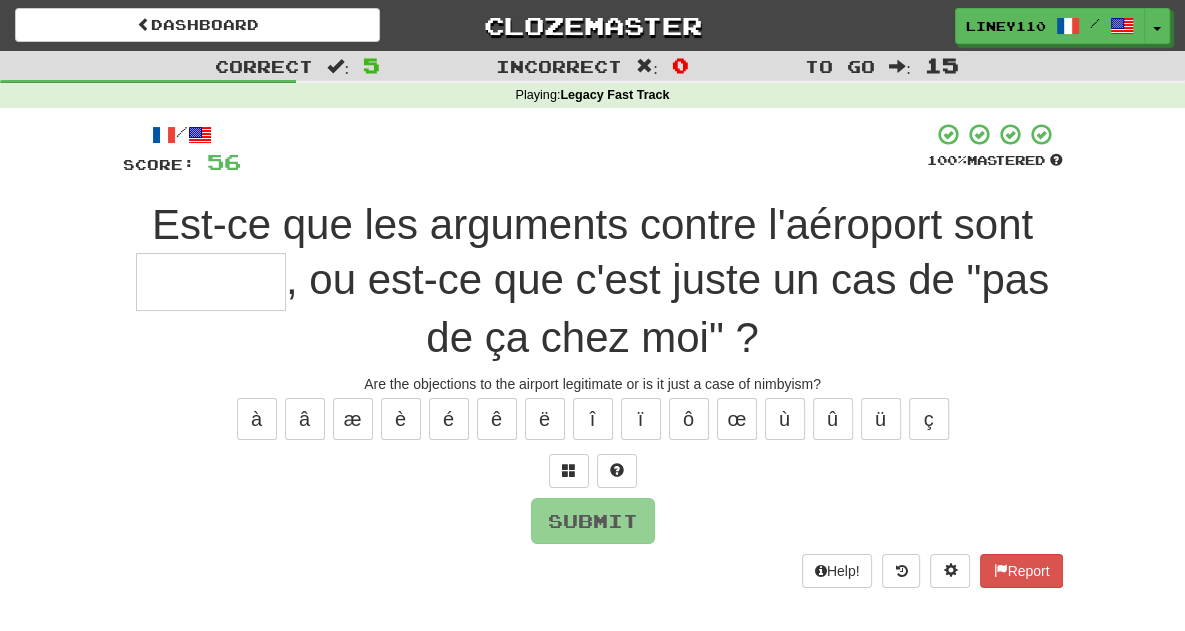 click at bounding box center [211, 282] 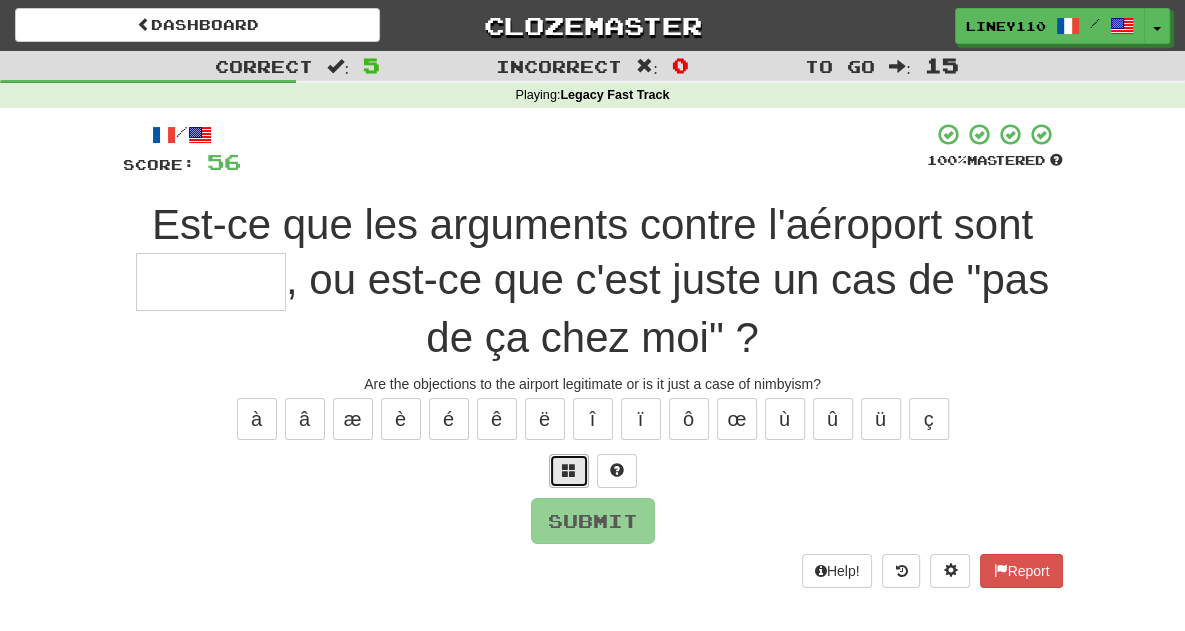 click at bounding box center (569, 470) 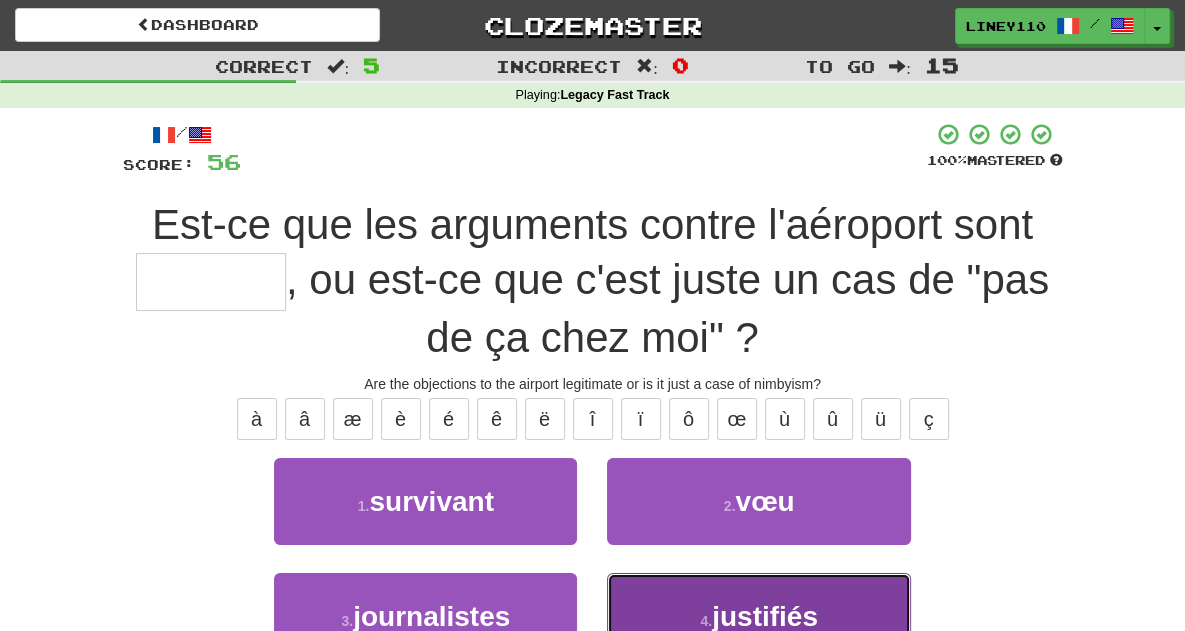 click on "4 ." at bounding box center [706, 621] 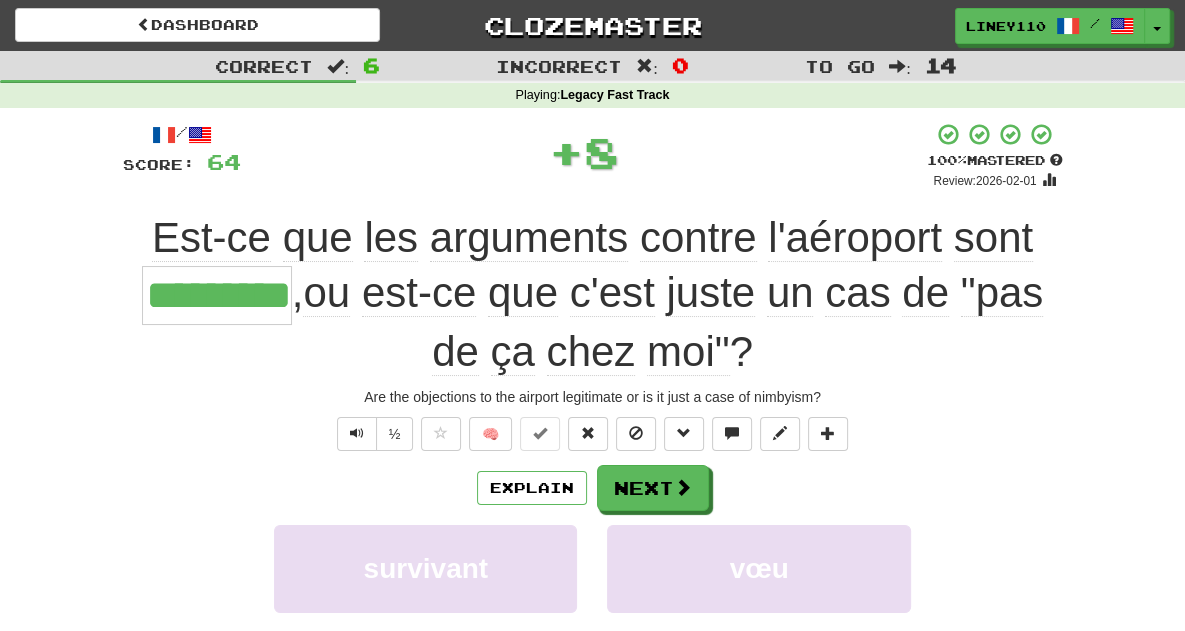 click on "justifiés" at bounding box center (759, 684) 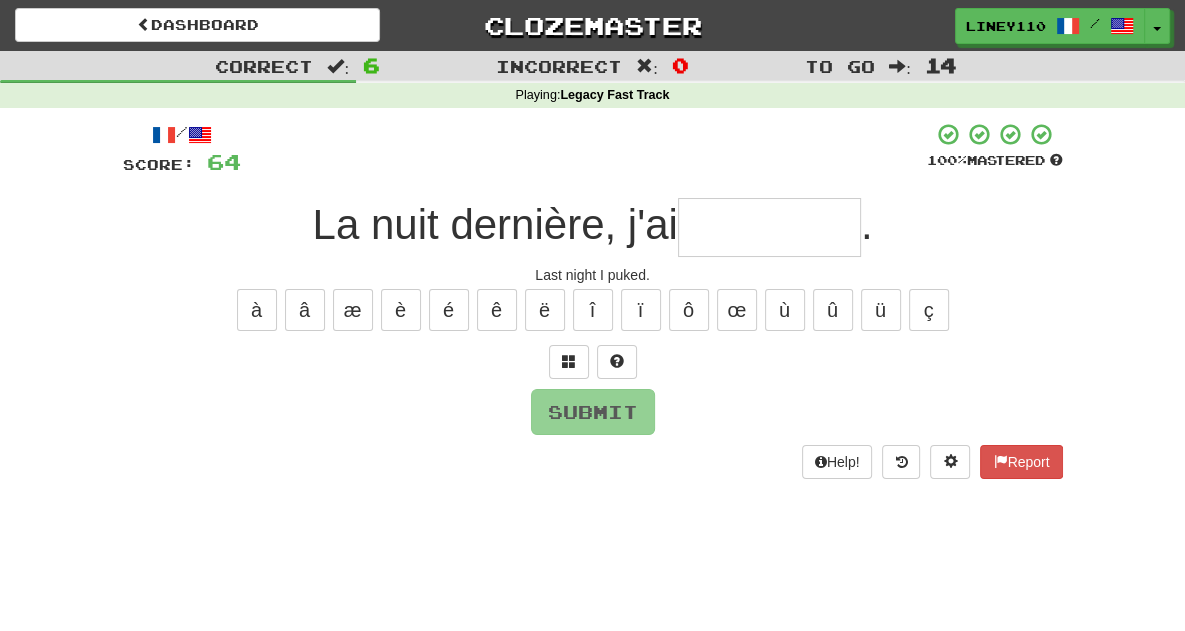 type on "*" 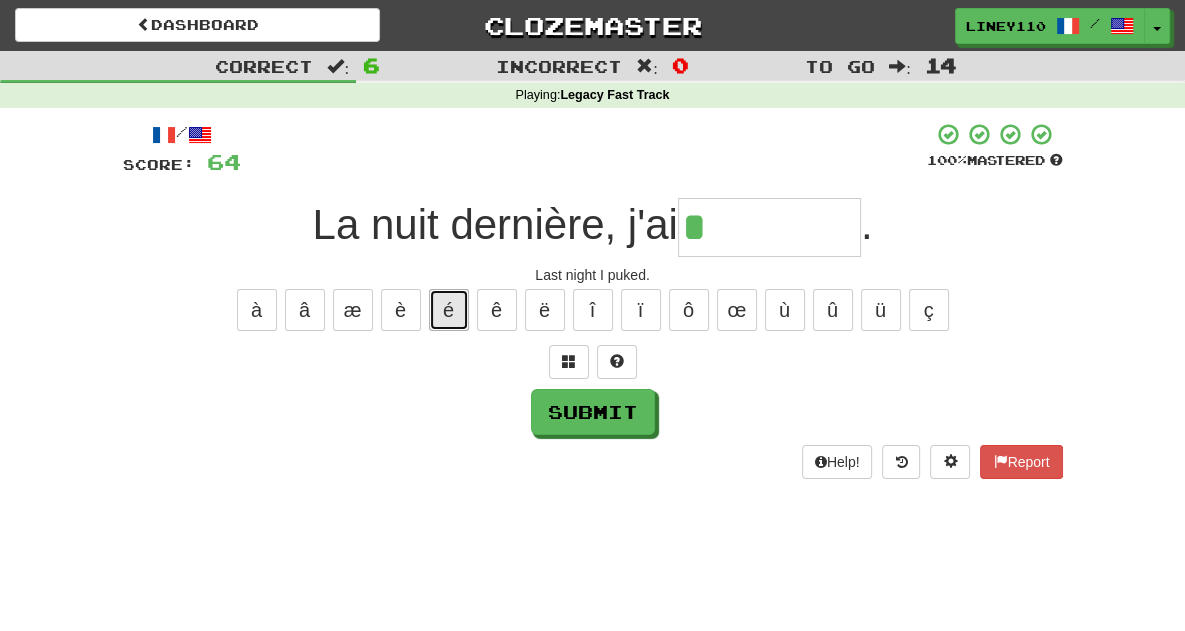 click on "é" at bounding box center (449, 310) 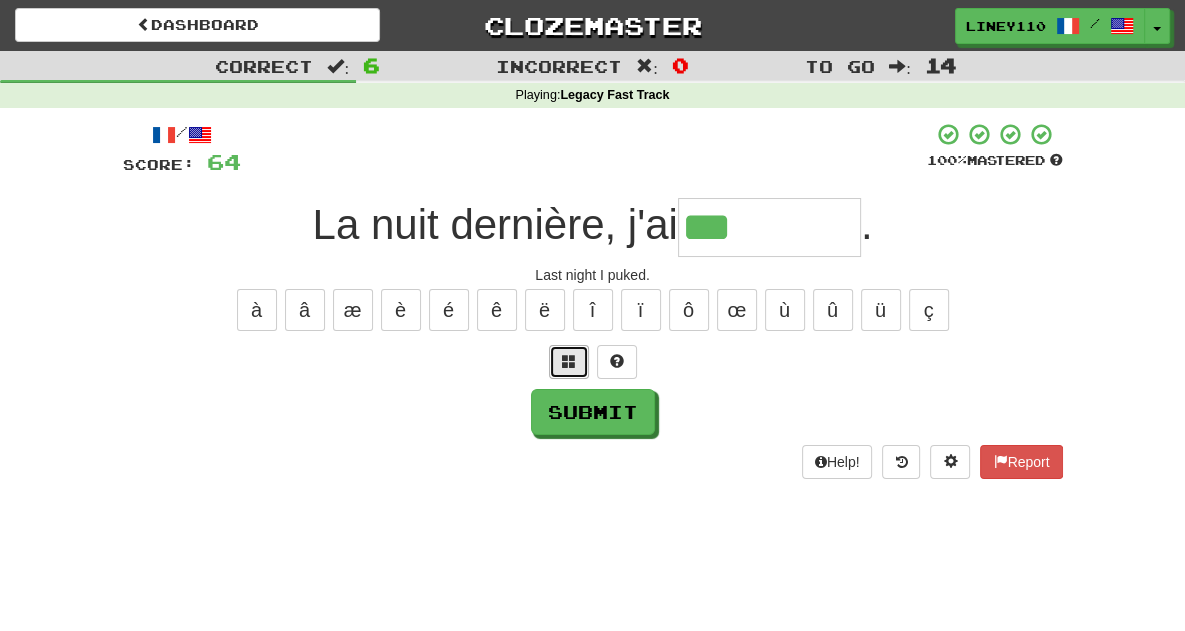 click at bounding box center (569, 361) 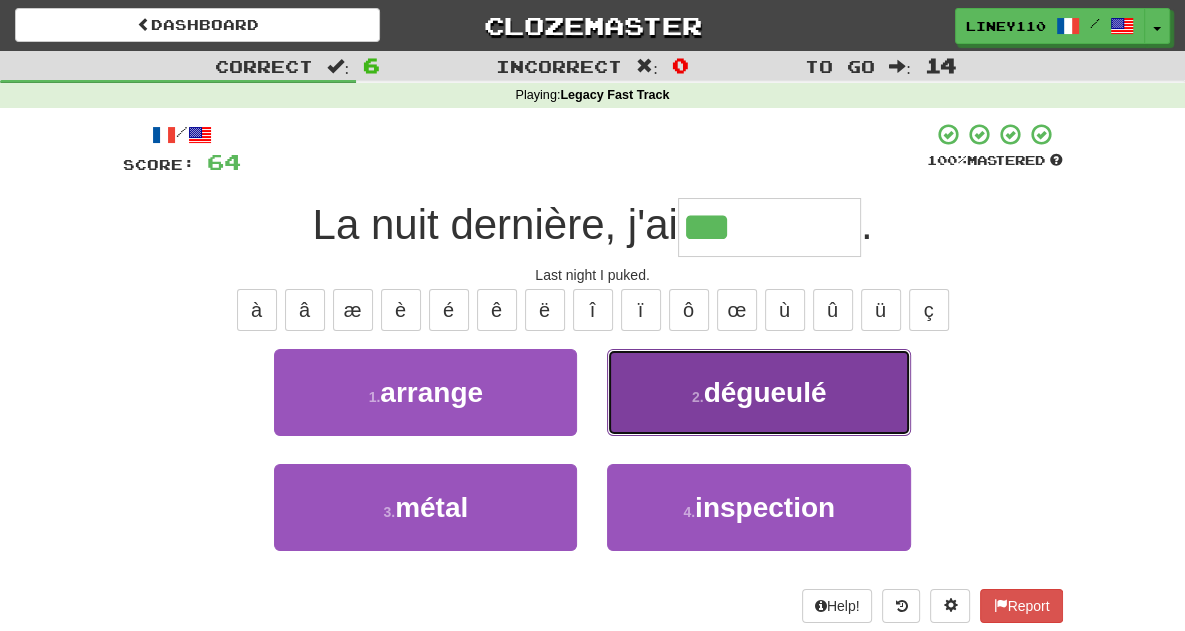 click on "2 .  dégueulé" at bounding box center (758, 392) 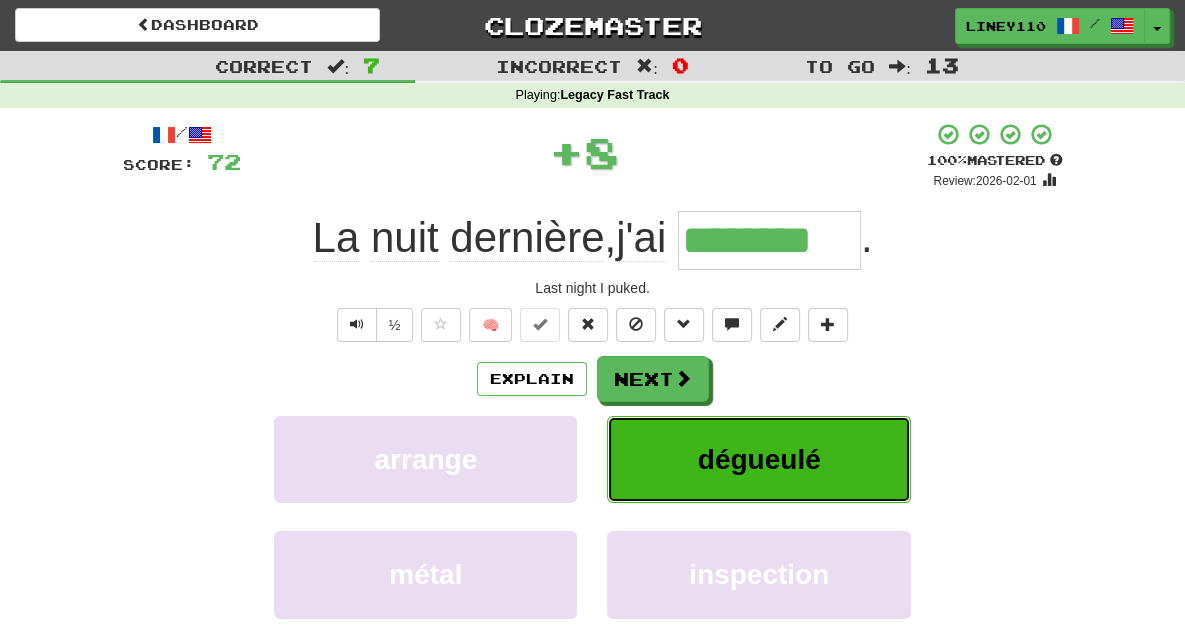 click on "dégueulé" at bounding box center (759, 459) 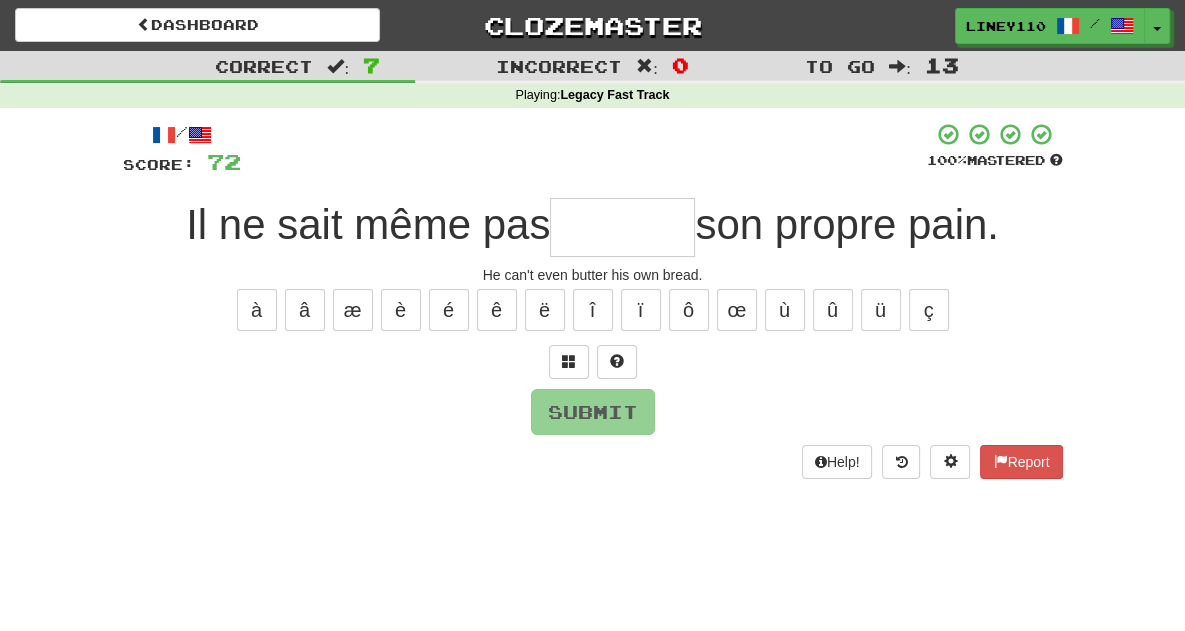 click at bounding box center [622, 227] 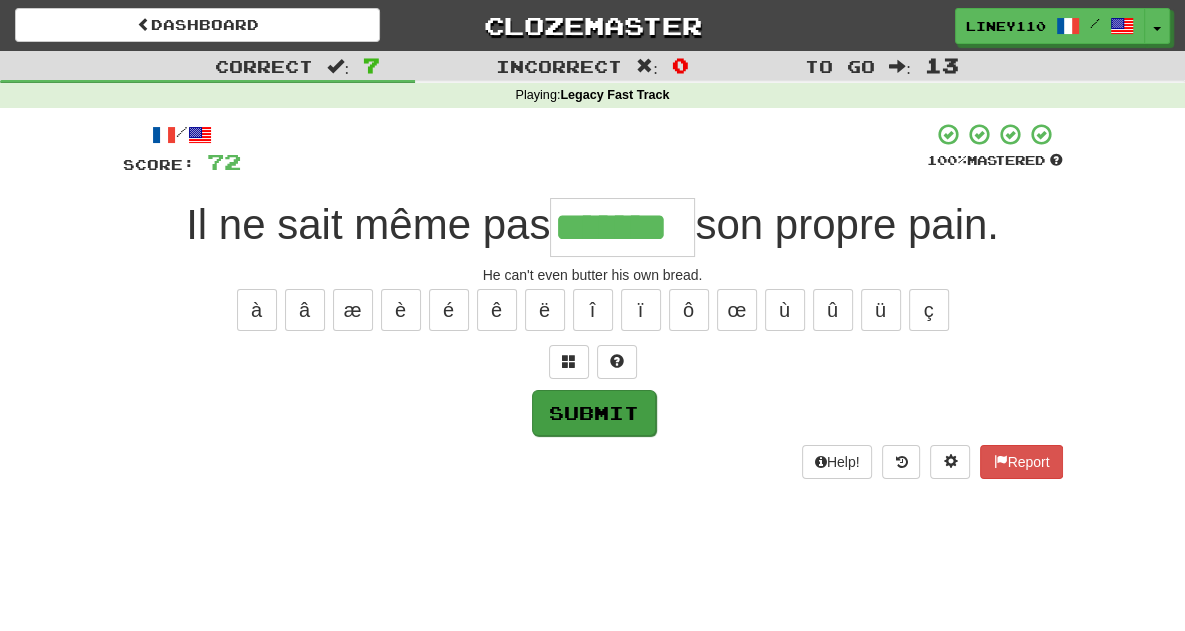 type on "*******" 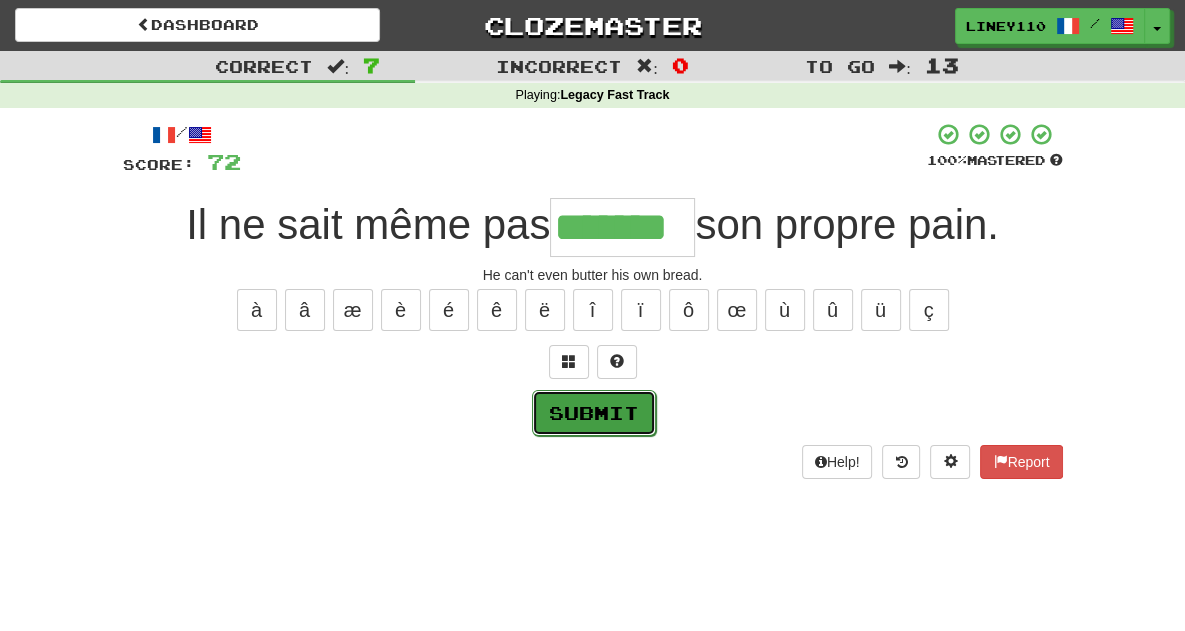 click on "Submit" at bounding box center [594, 413] 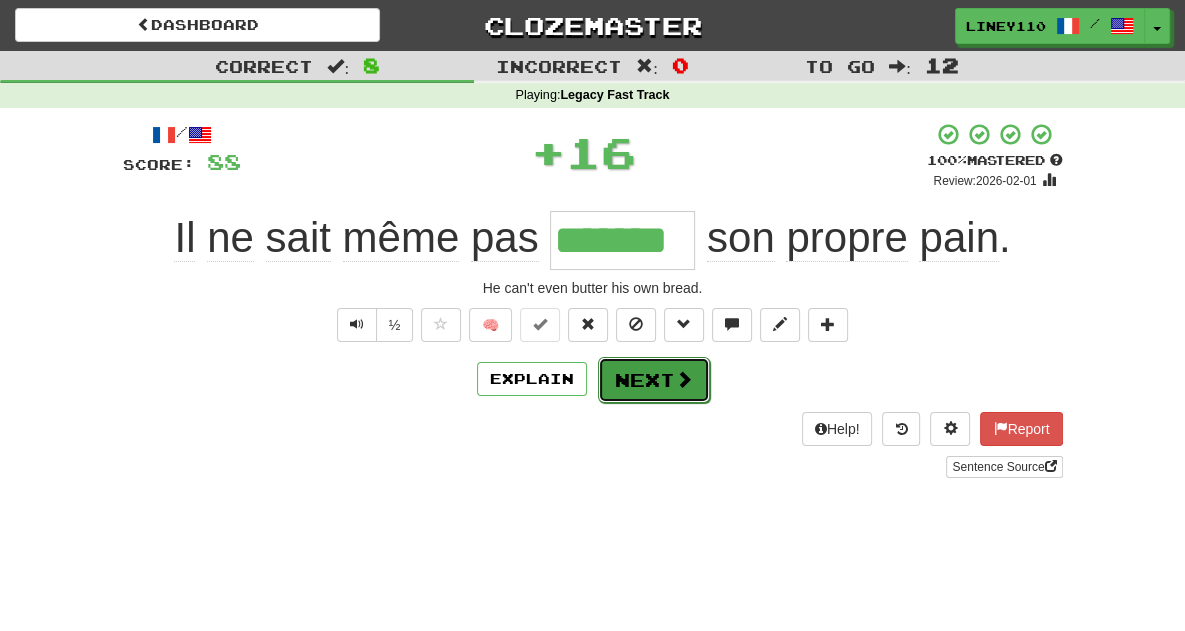 click at bounding box center (684, 379) 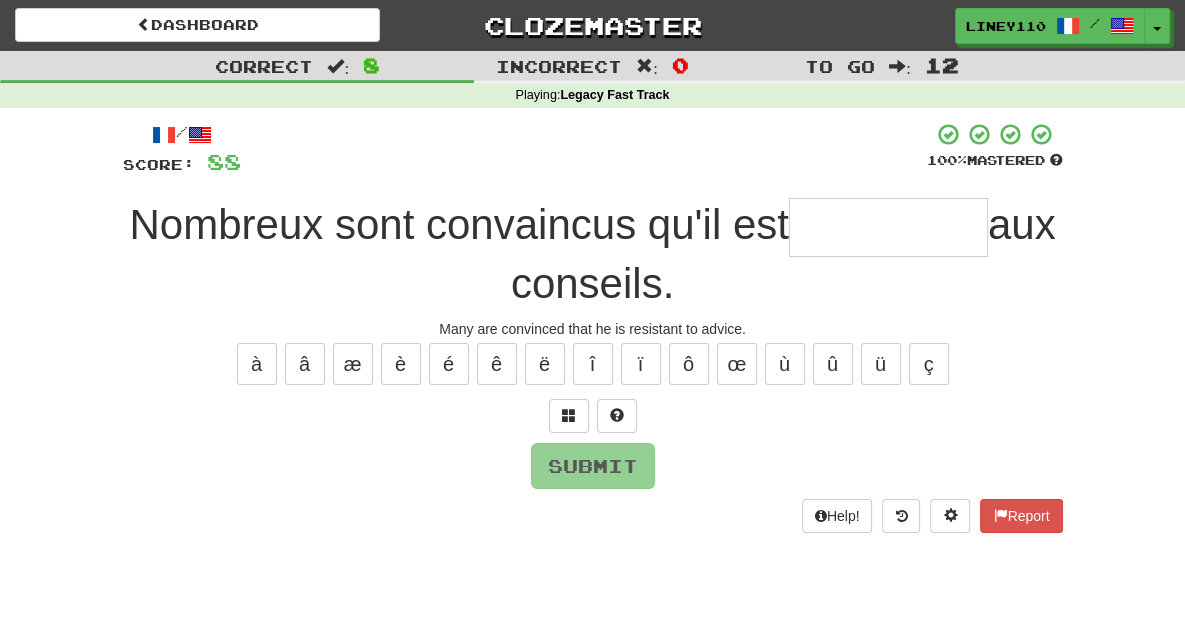 click at bounding box center [888, 227] 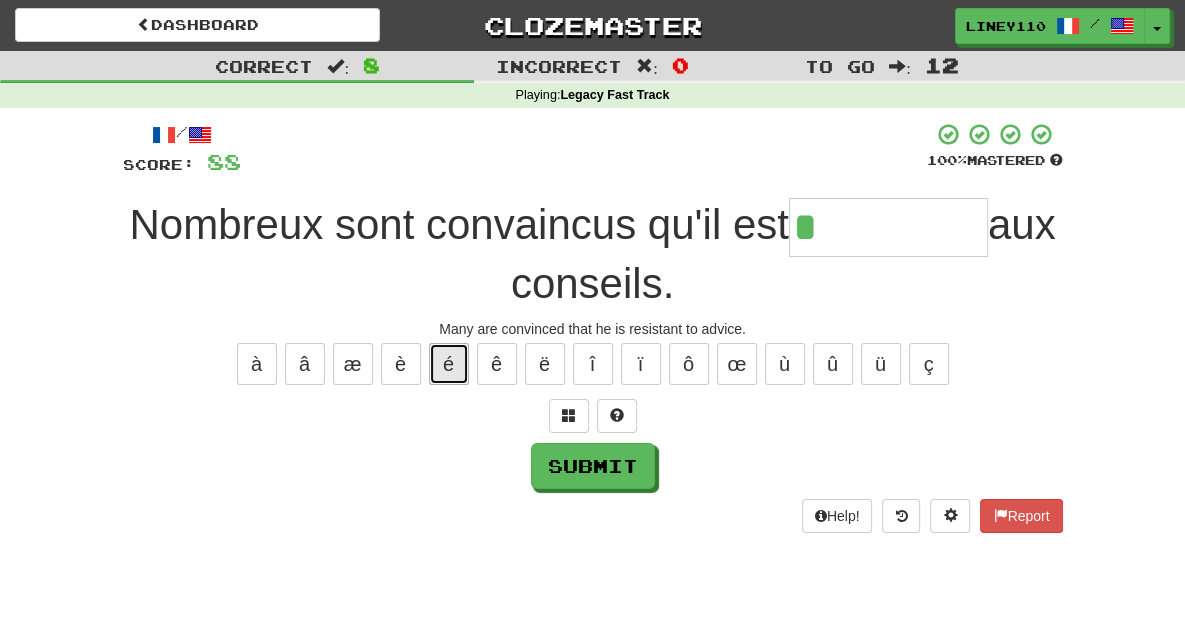 click on "é" at bounding box center (449, 364) 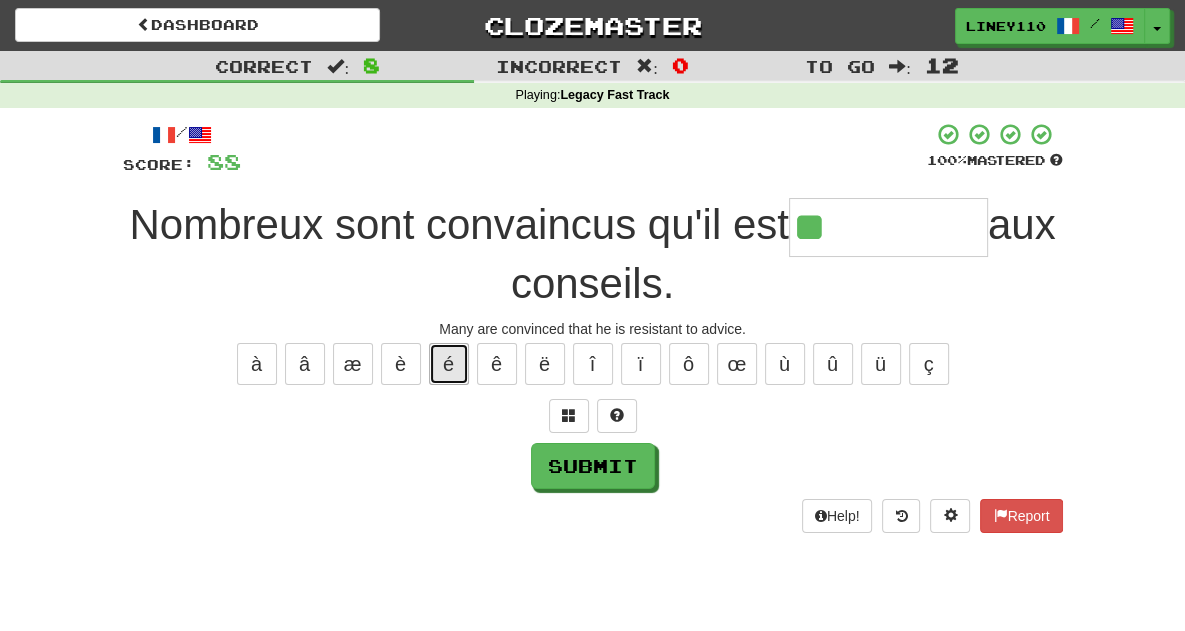click on "é" at bounding box center (449, 364) 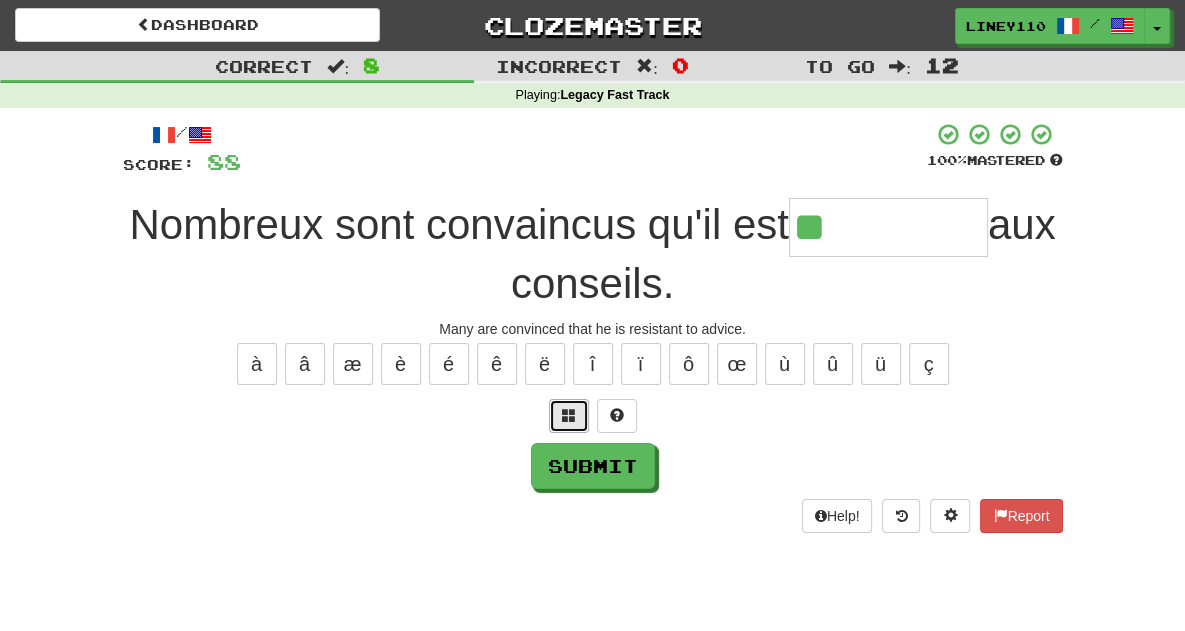 click at bounding box center [569, 416] 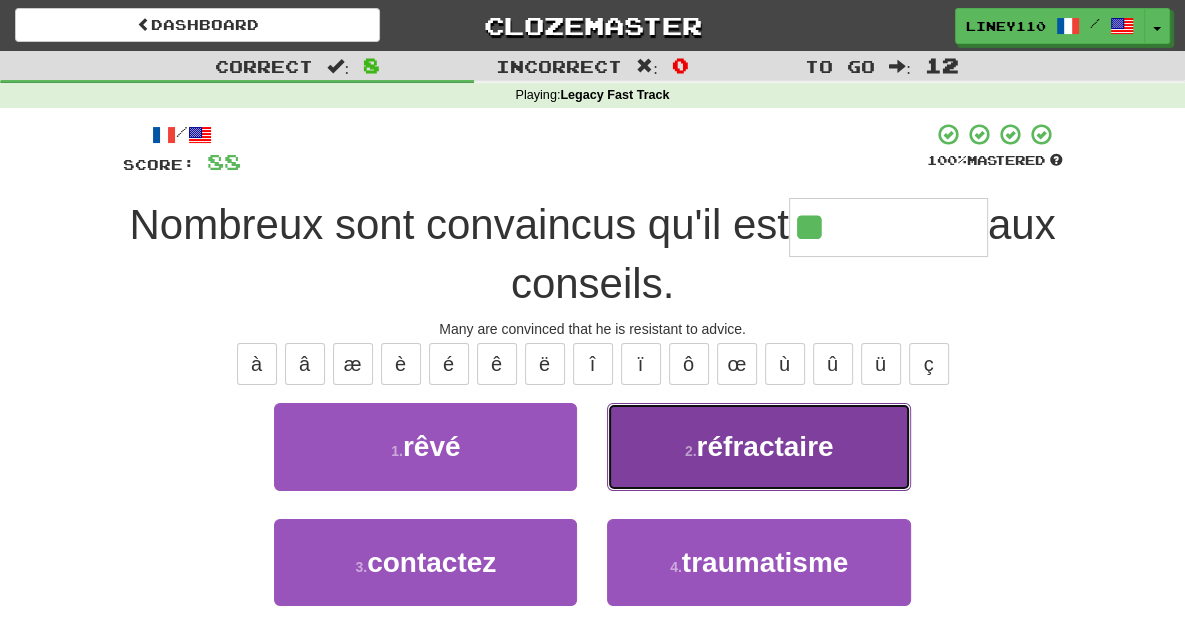 click on "2 ." at bounding box center [691, 451] 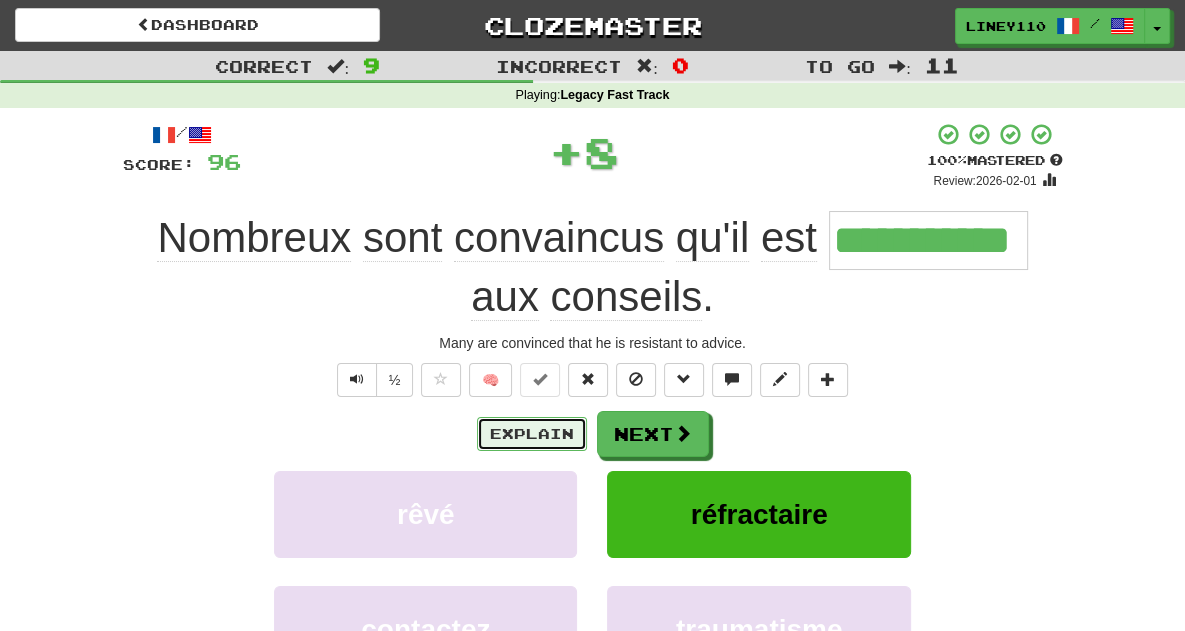 click on "Explain" at bounding box center (532, 434) 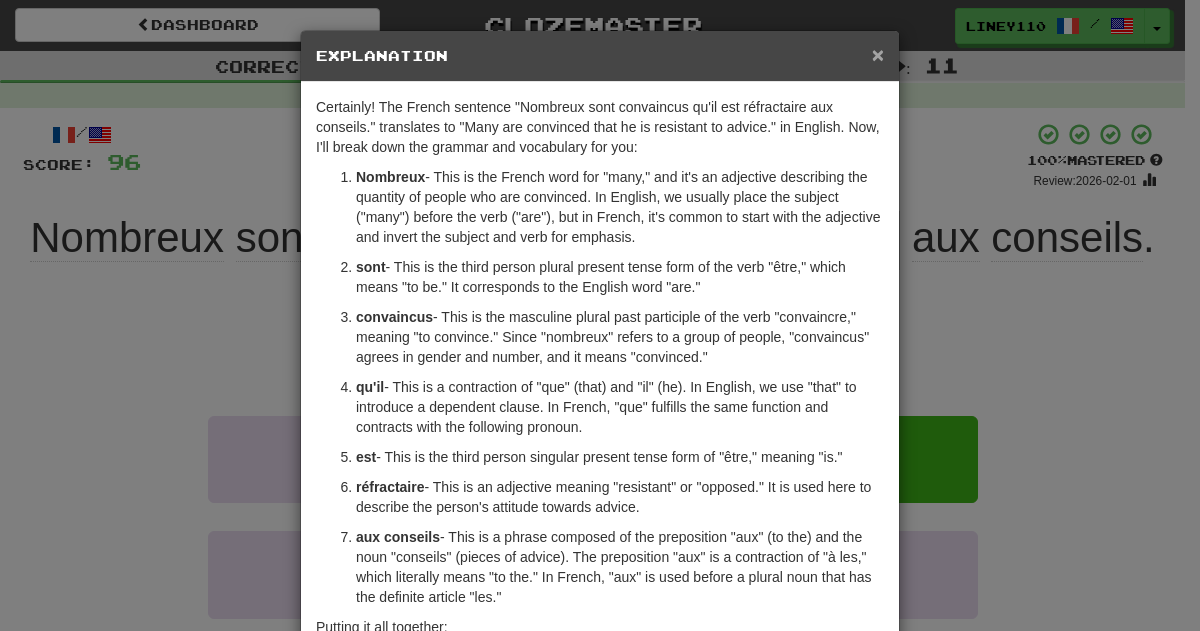 click on "×" at bounding box center (878, 54) 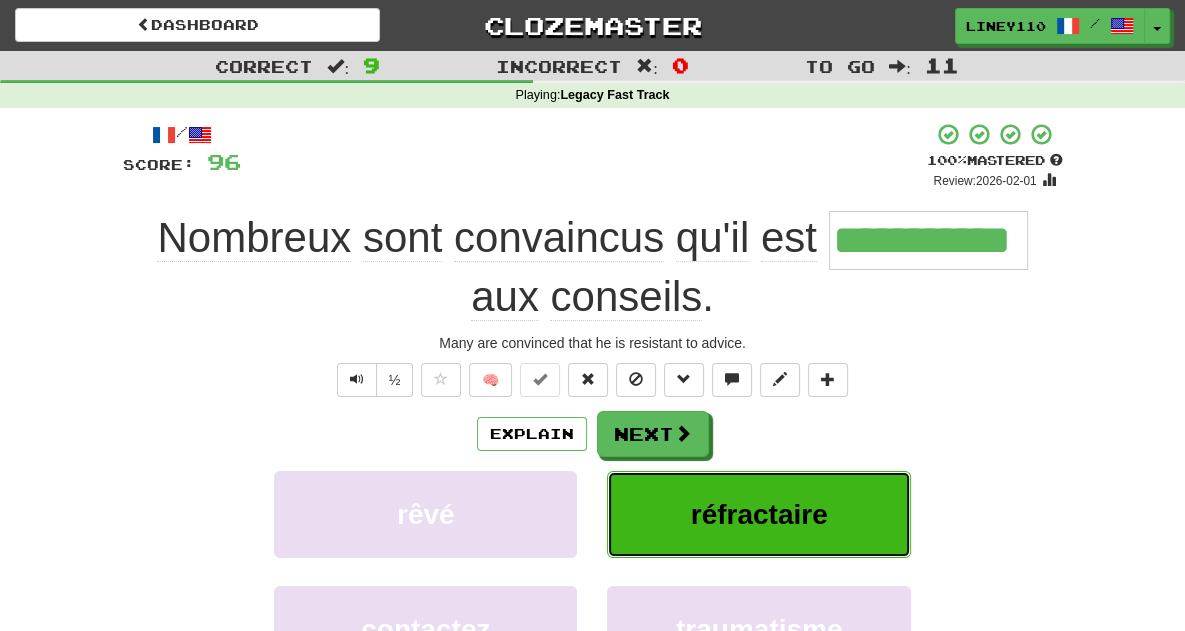 click on "réfractaire" at bounding box center (759, 514) 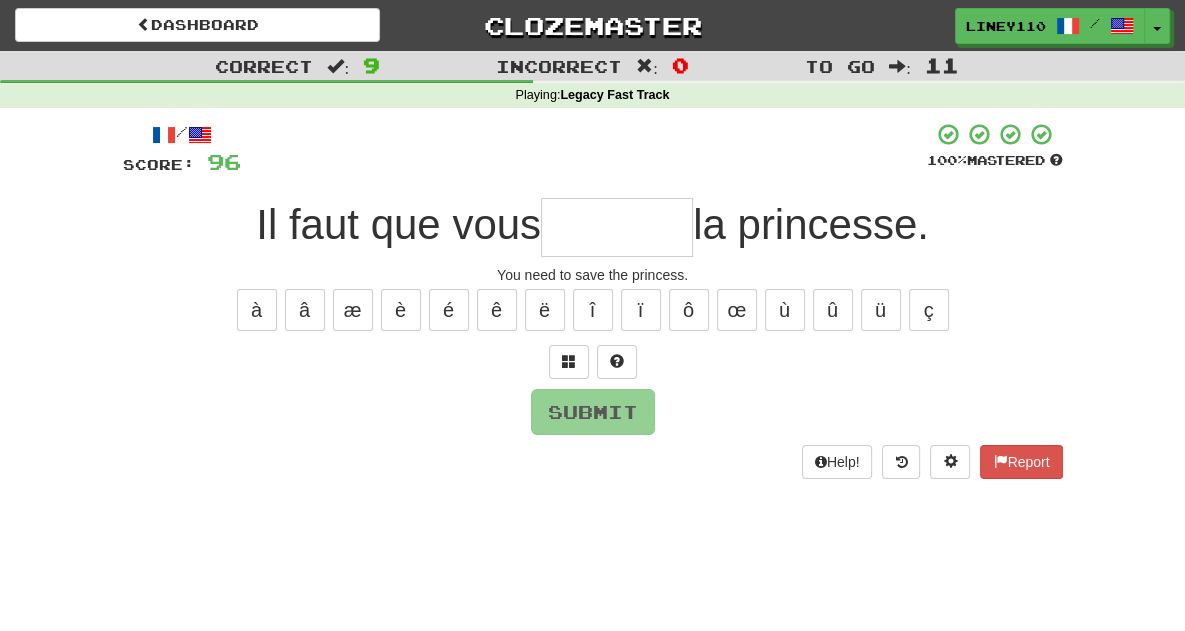 click at bounding box center [617, 227] 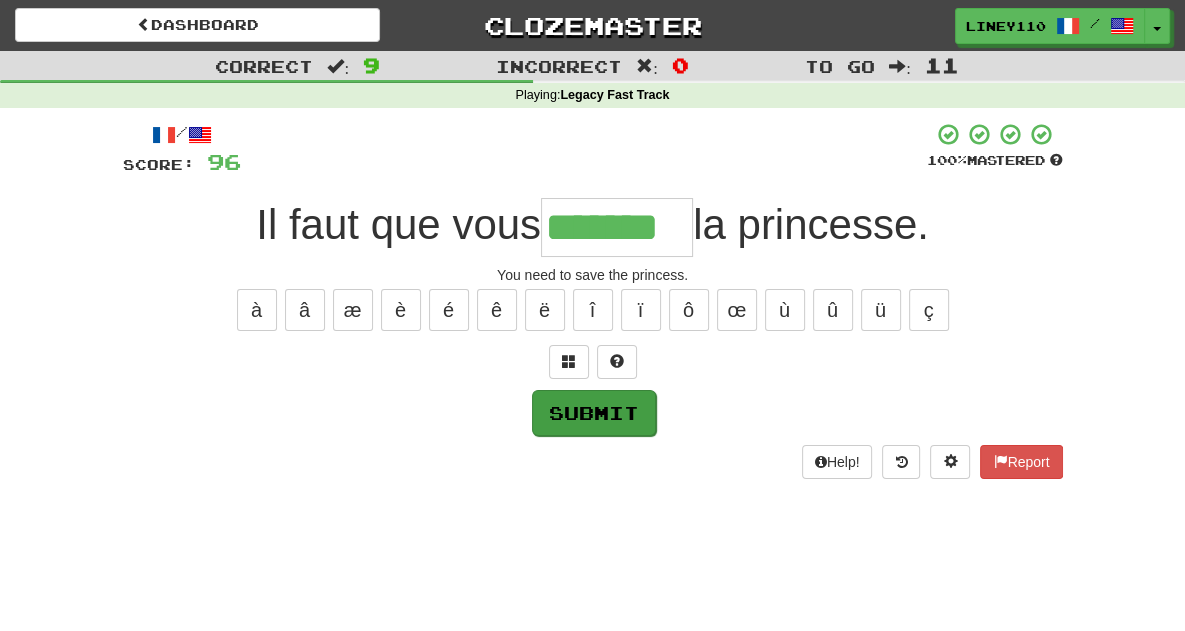 type on "*******" 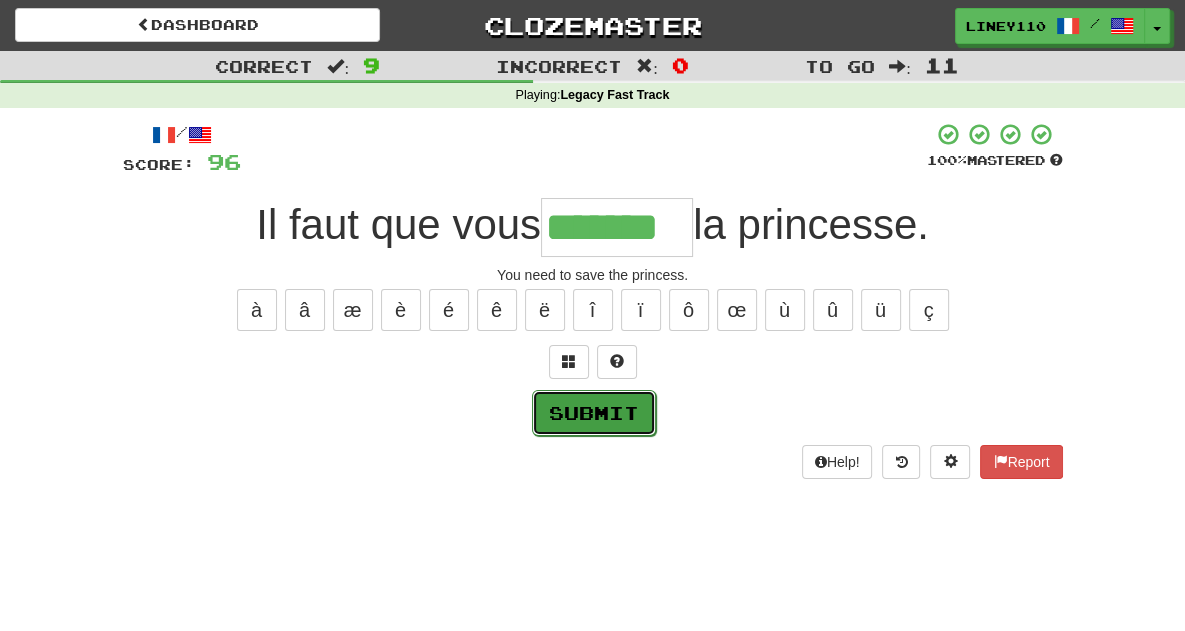 click on "Submit" at bounding box center [594, 413] 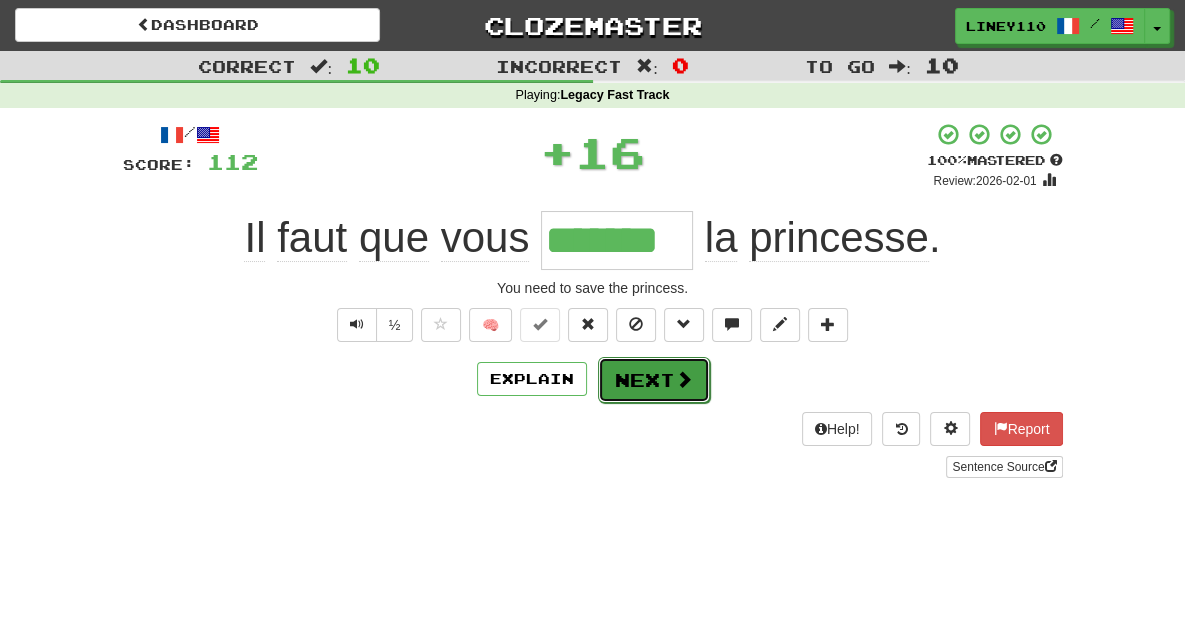 click on "Next" at bounding box center (654, 380) 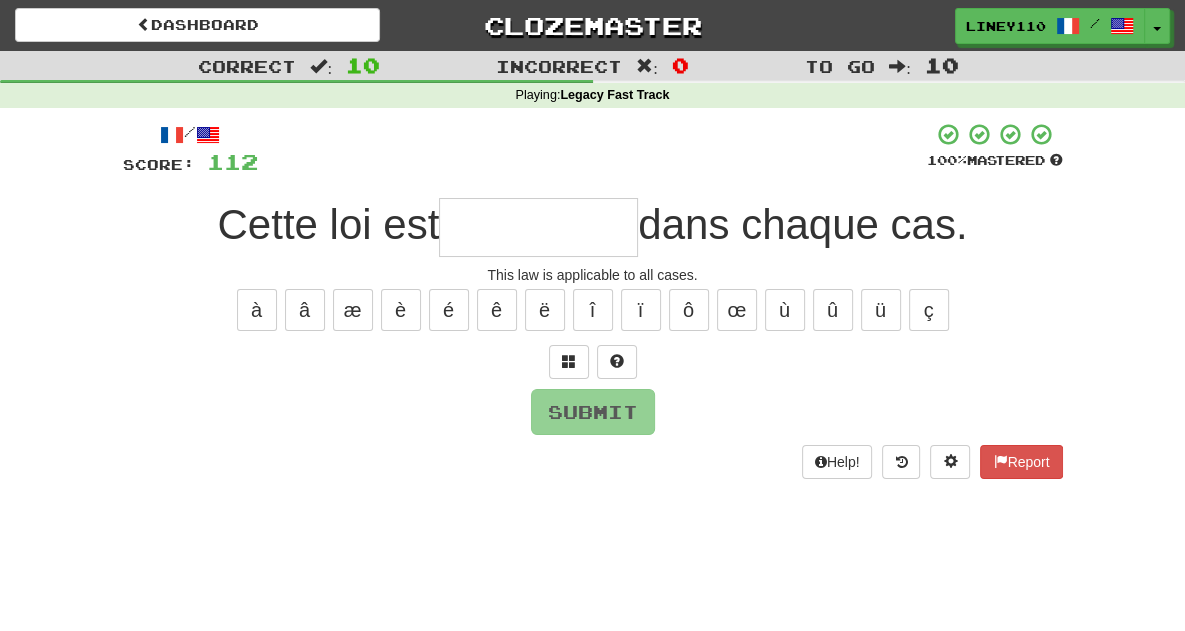 click at bounding box center [538, 227] 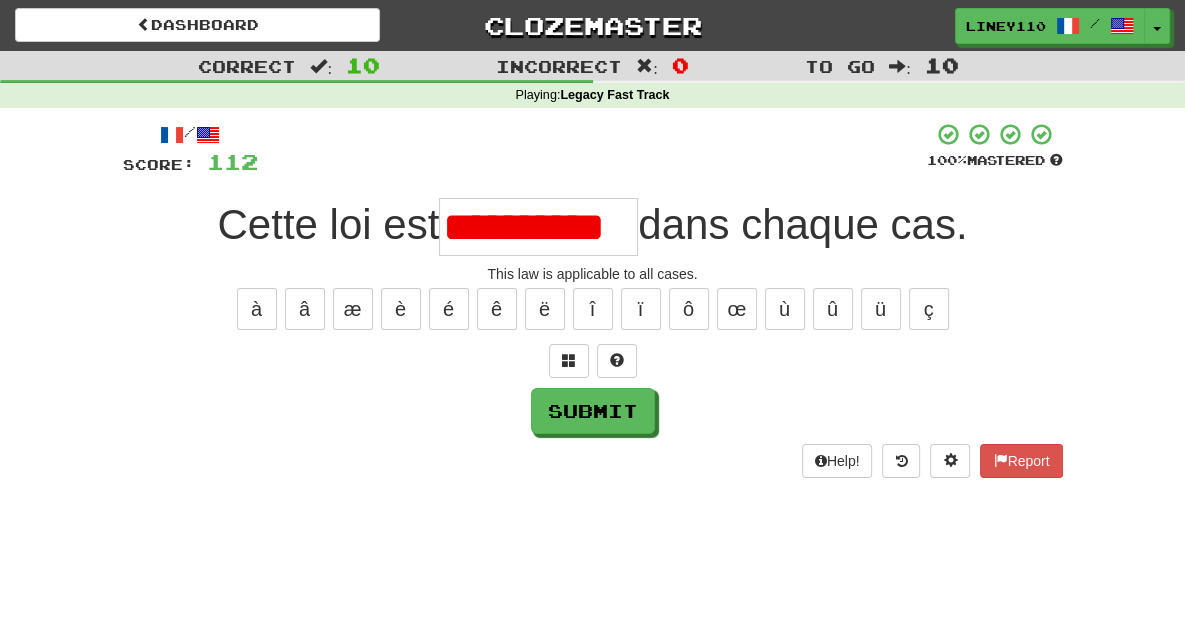 scroll, scrollTop: 0, scrollLeft: 0, axis: both 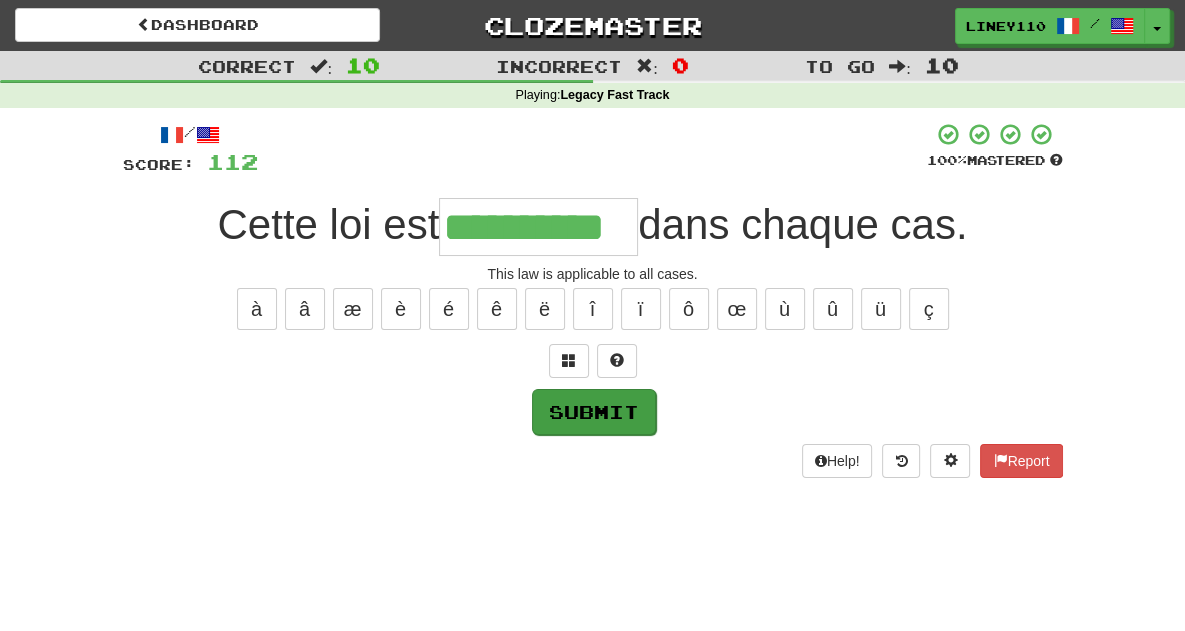 type on "**********" 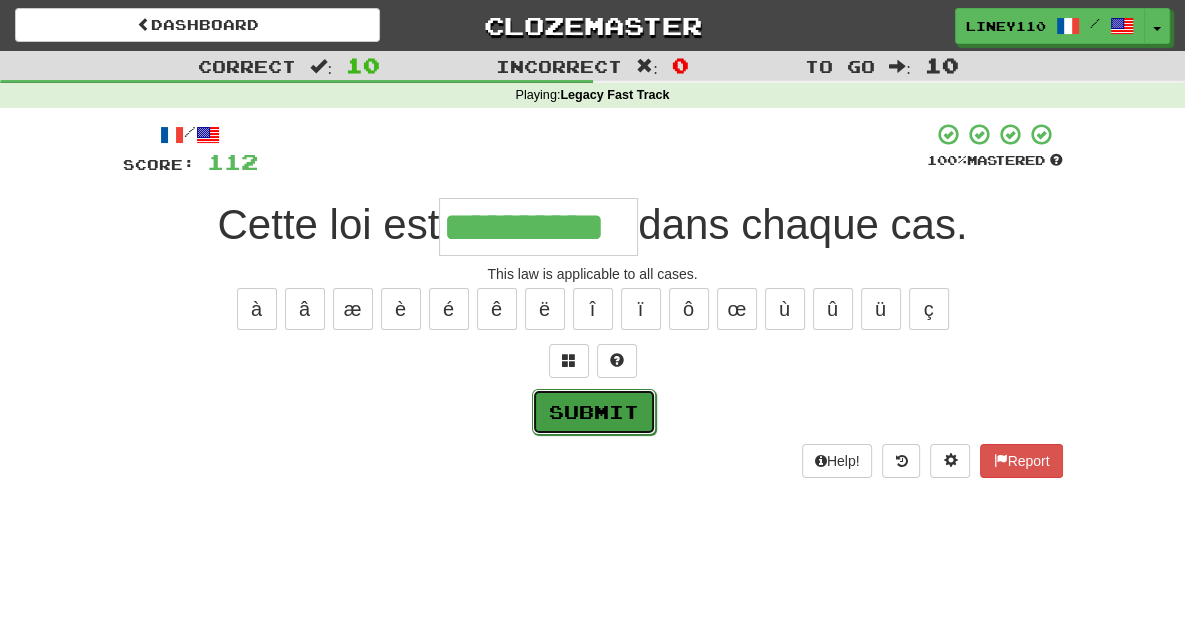 click on "Submit" at bounding box center (594, 412) 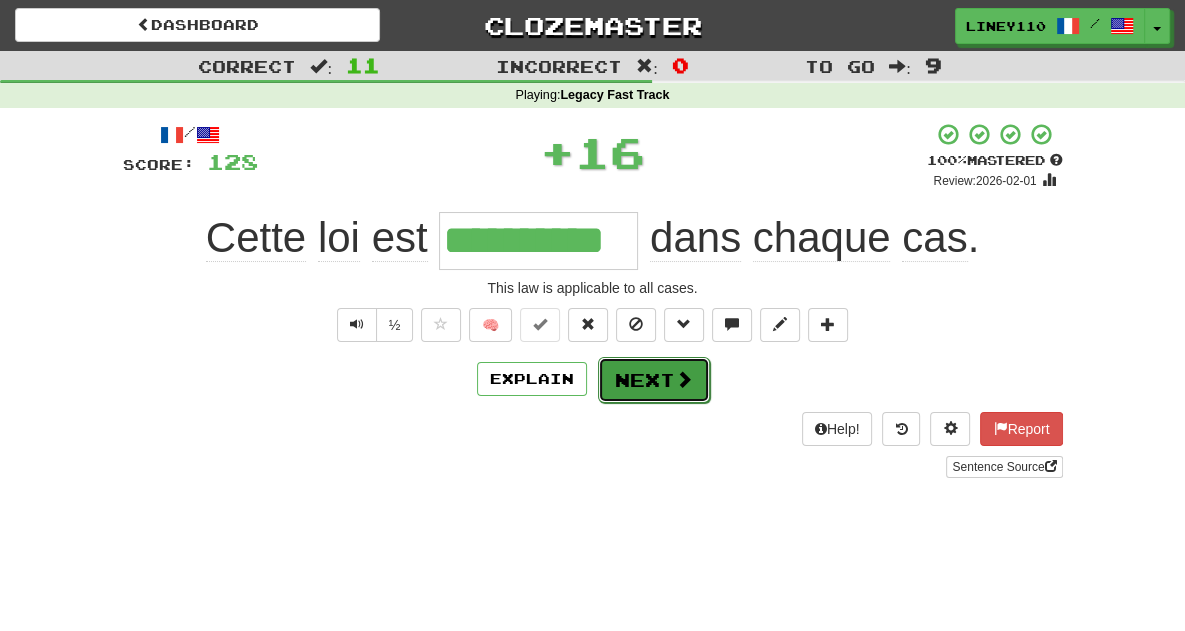 click on "Next" at bounding box center [654, 380] 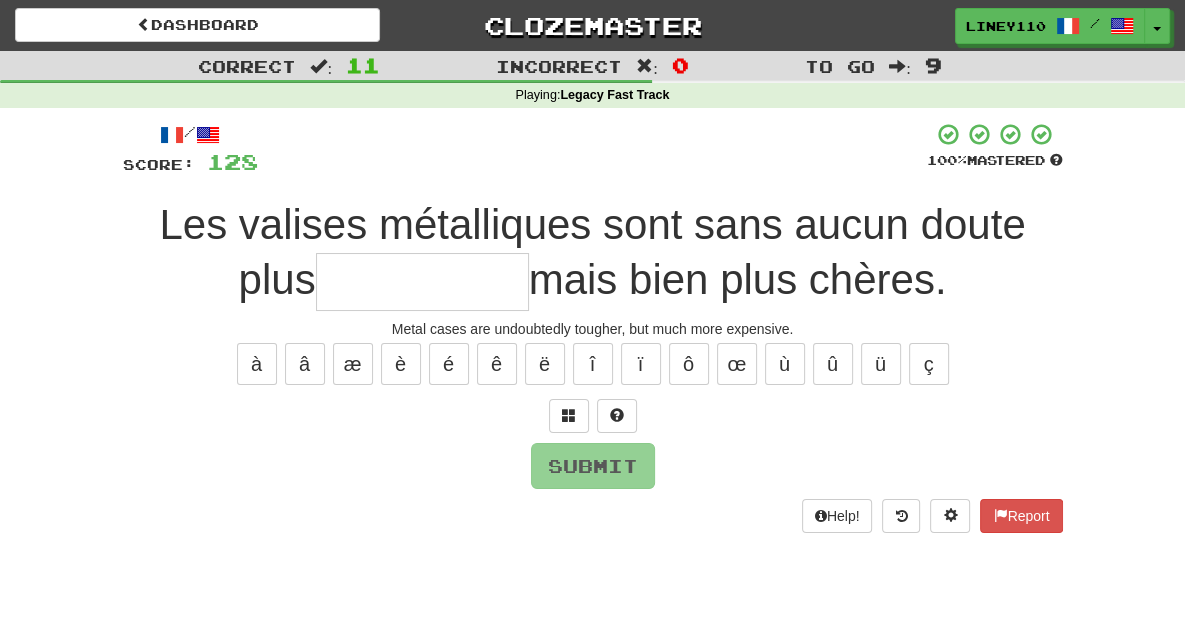 click at bounding box center (422, 282) 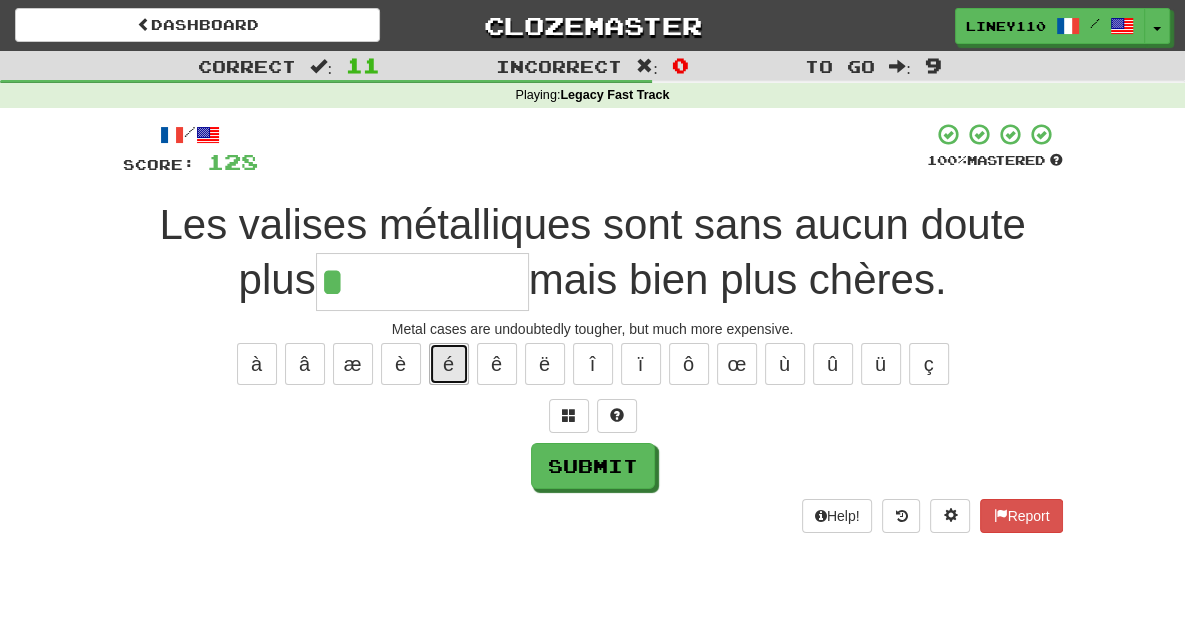 click on "é" at bounding box center [449, 364] 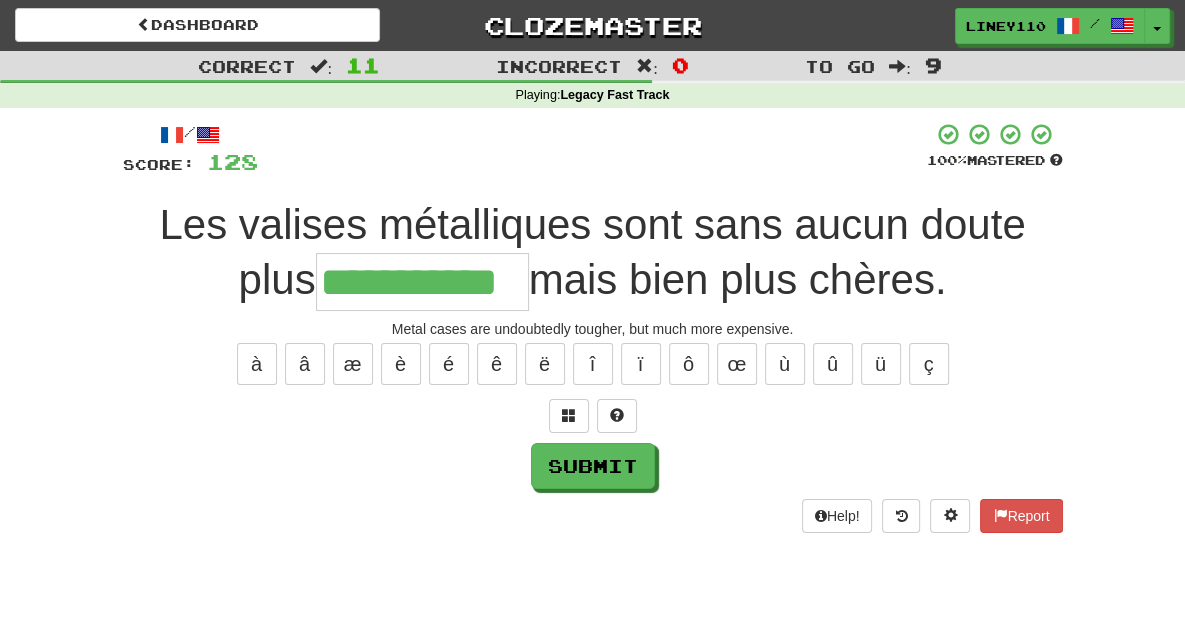 type on "**********" 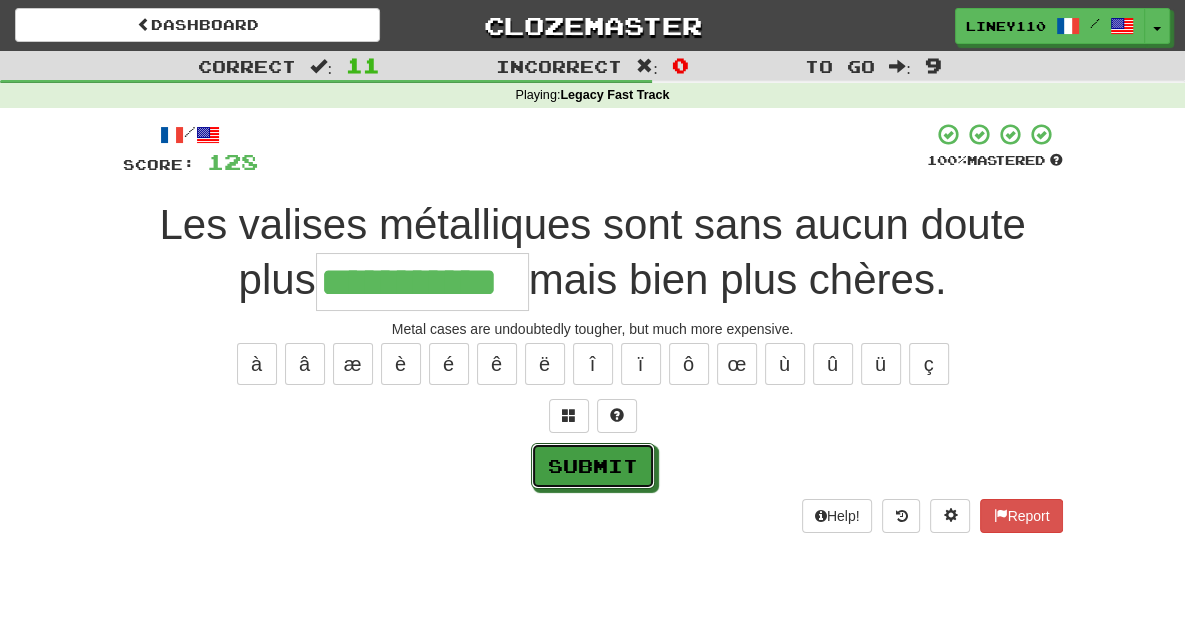 click on "Submit" at bounding box center [593, 466] 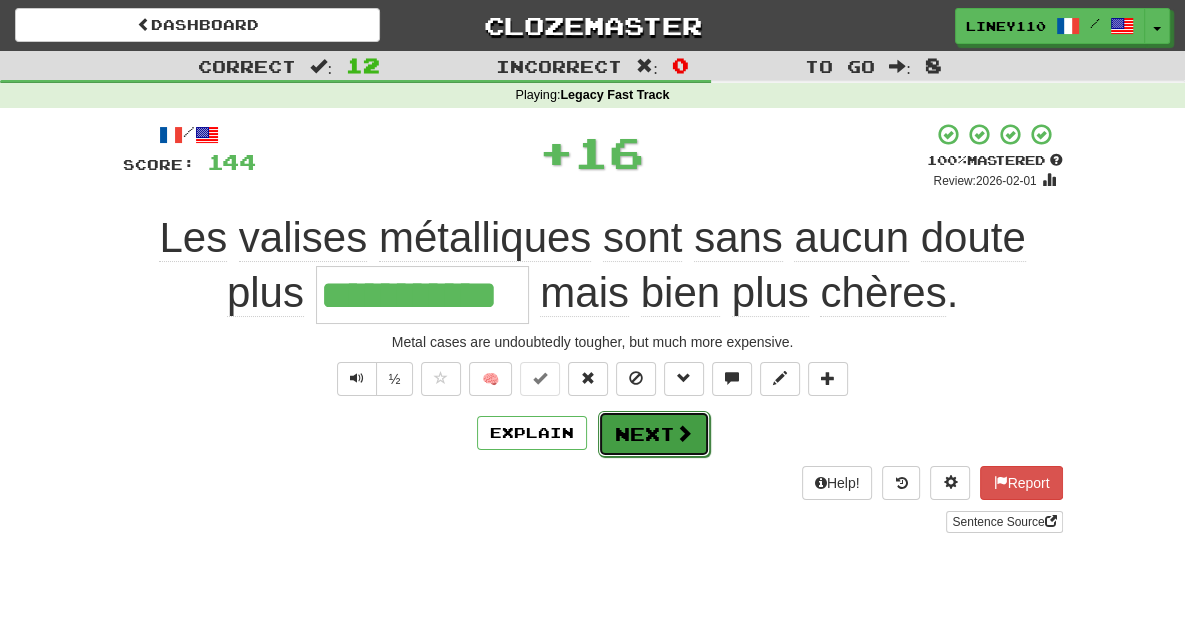 click on "Next" at bounding box center (654, 434) 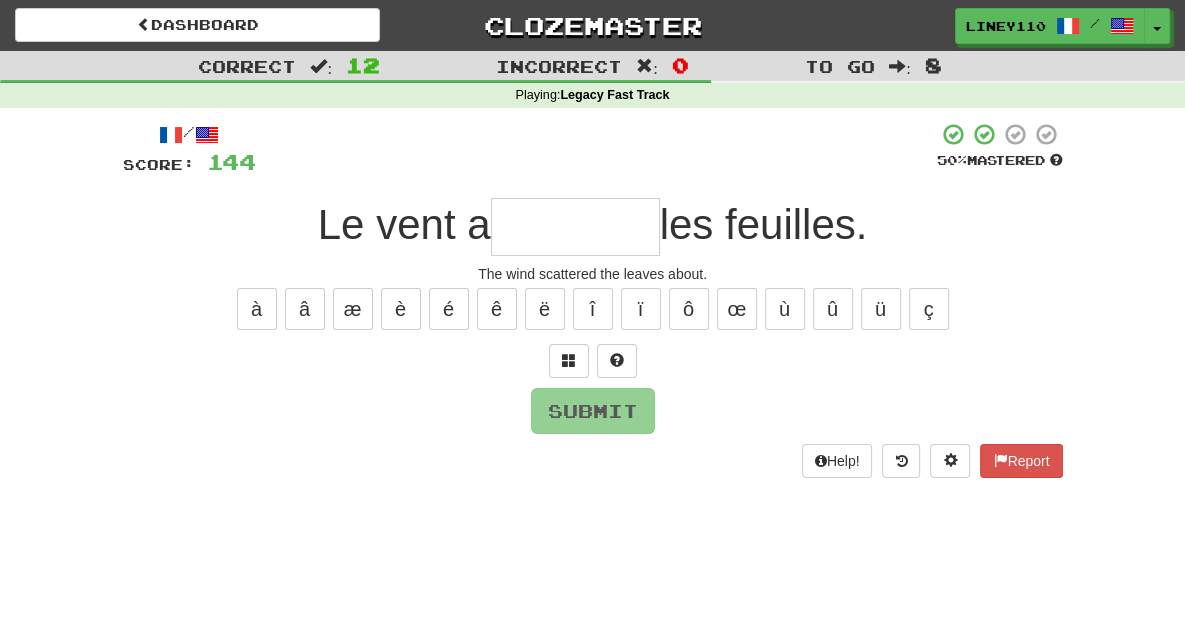 click at bounding box center [575, 227] 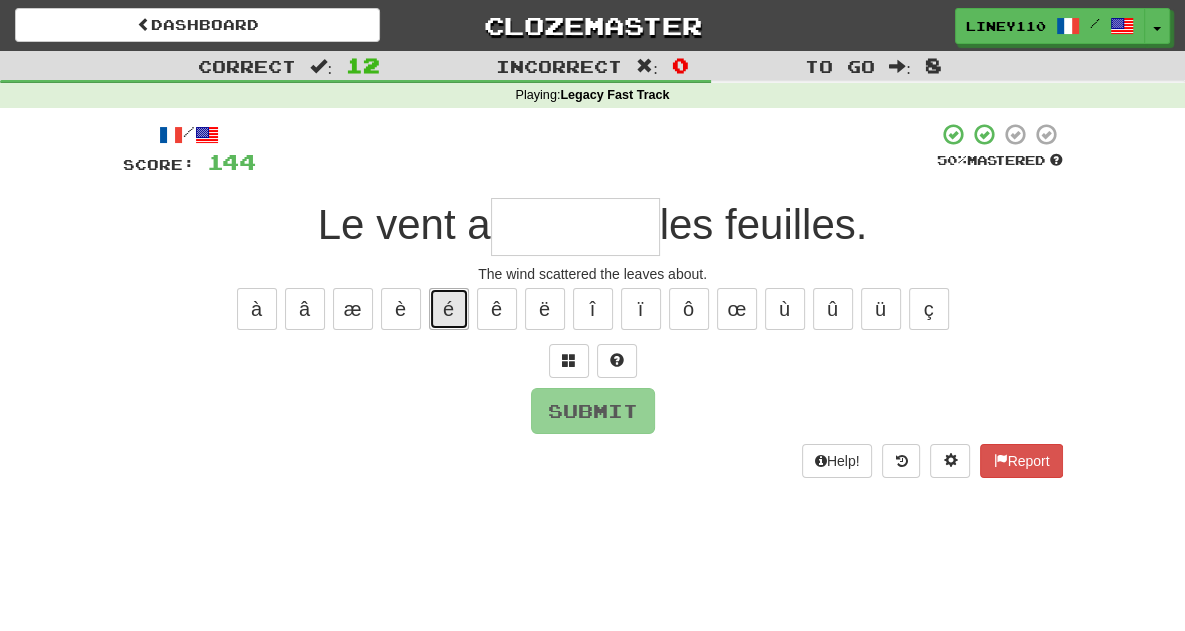 click on "é" at bounding box center [449, 309] 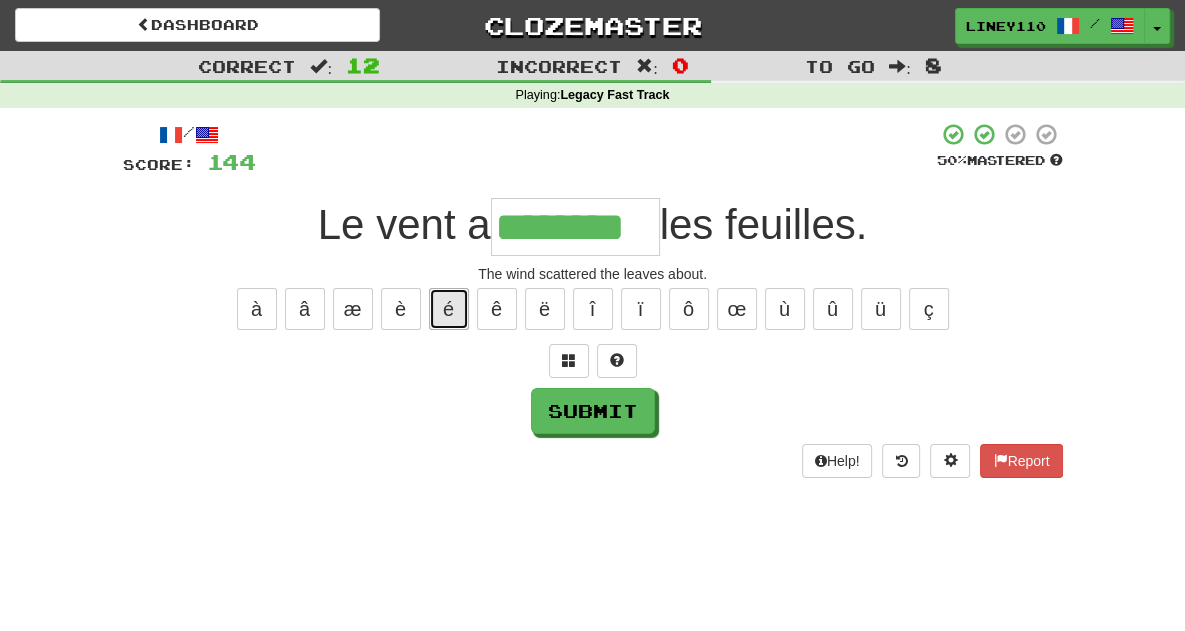 click on "é" at bounding box center (449, 309) 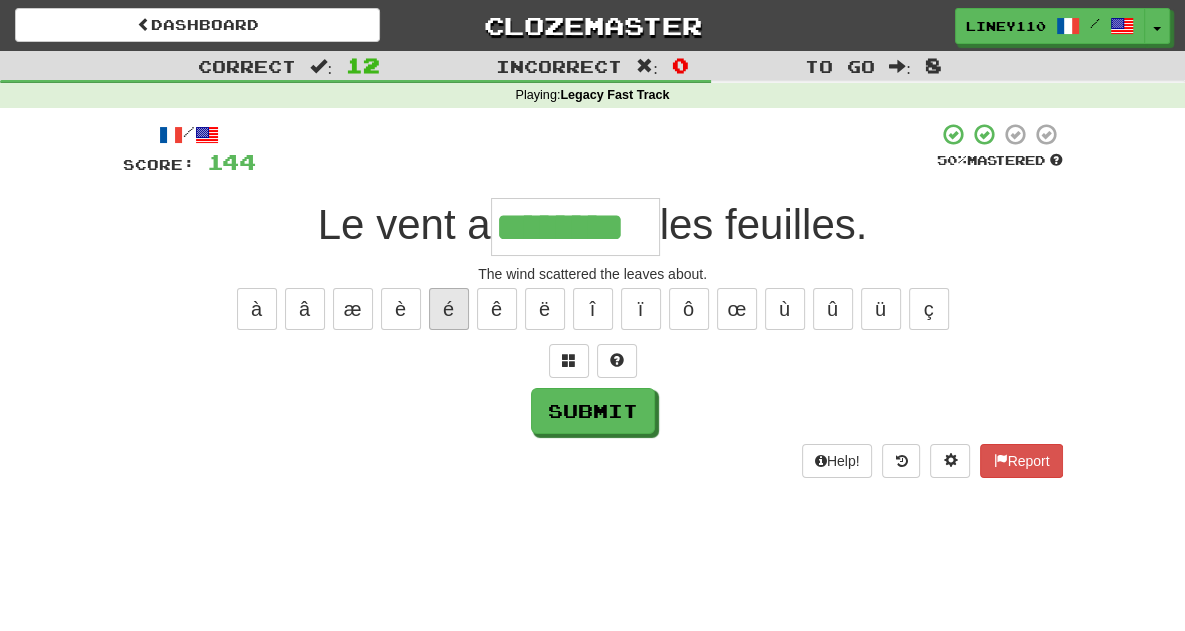 type on "*********" 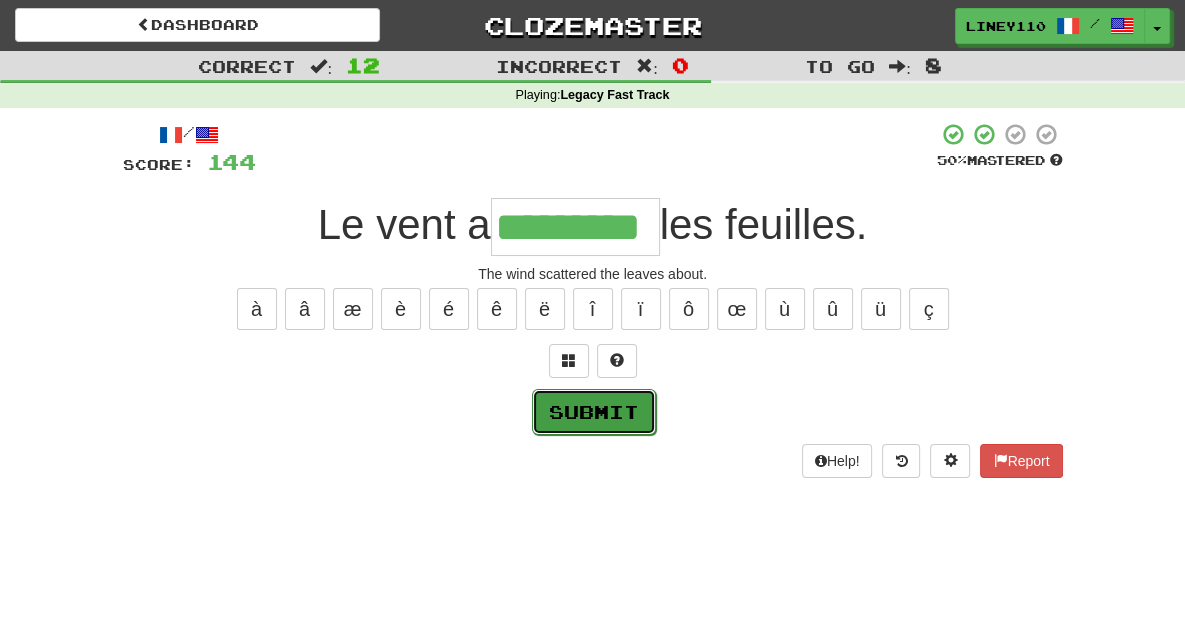click on "Submit" at bounding box center (594, 412) 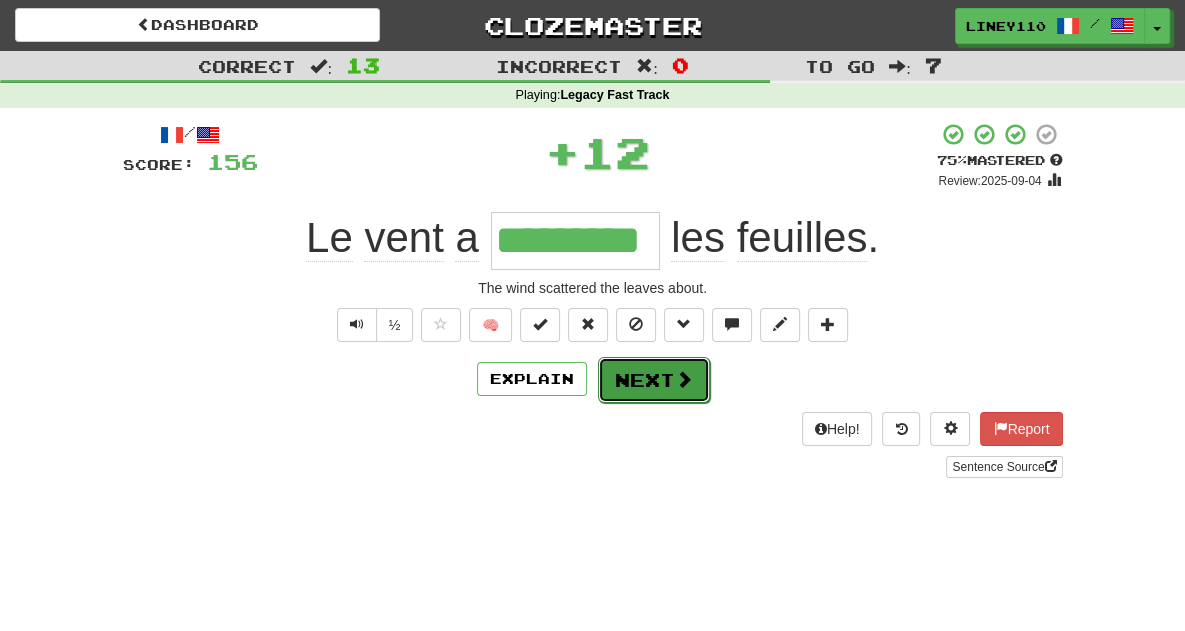 click at bounding box center (684, 379) 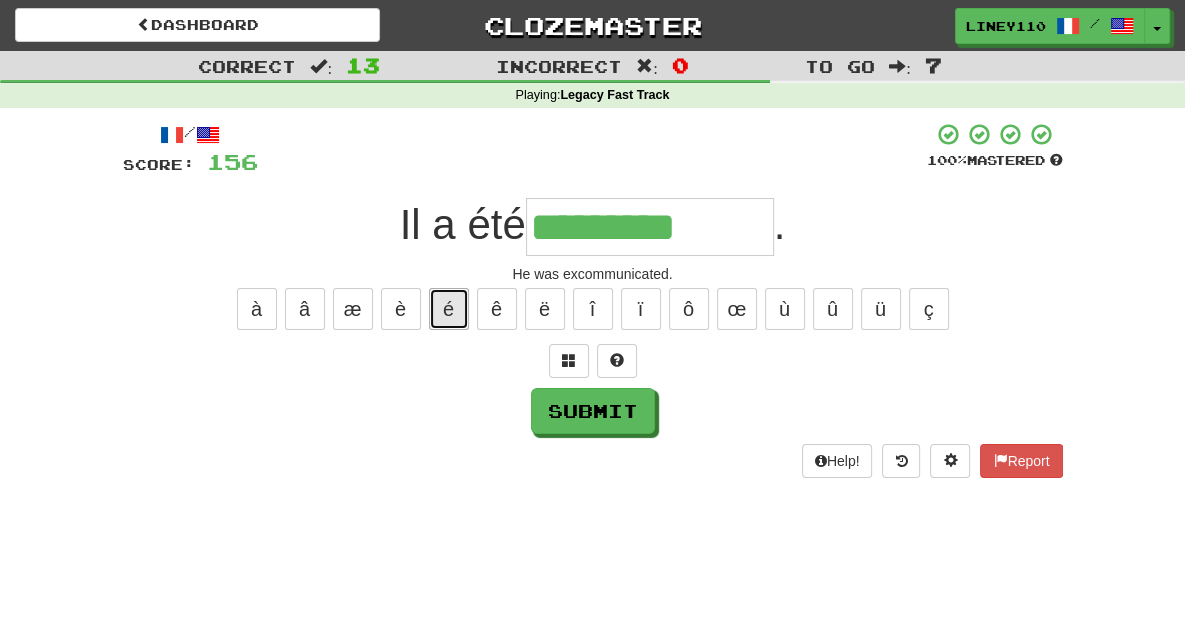 click on "é" at bounding box center (449, 309) 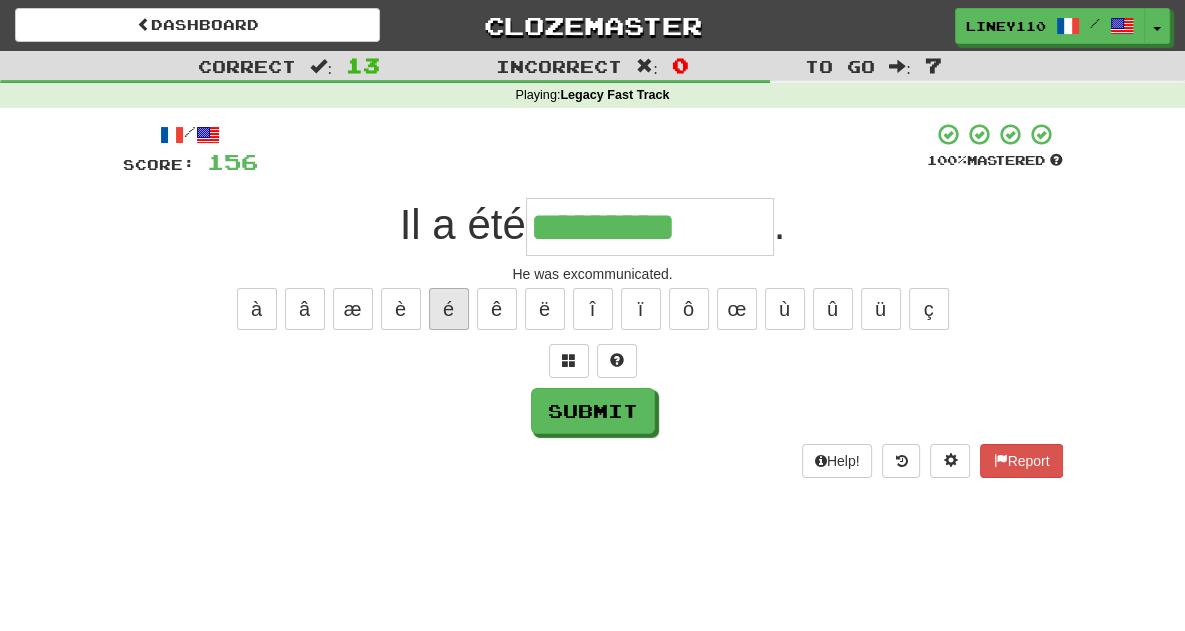 type on "**********" 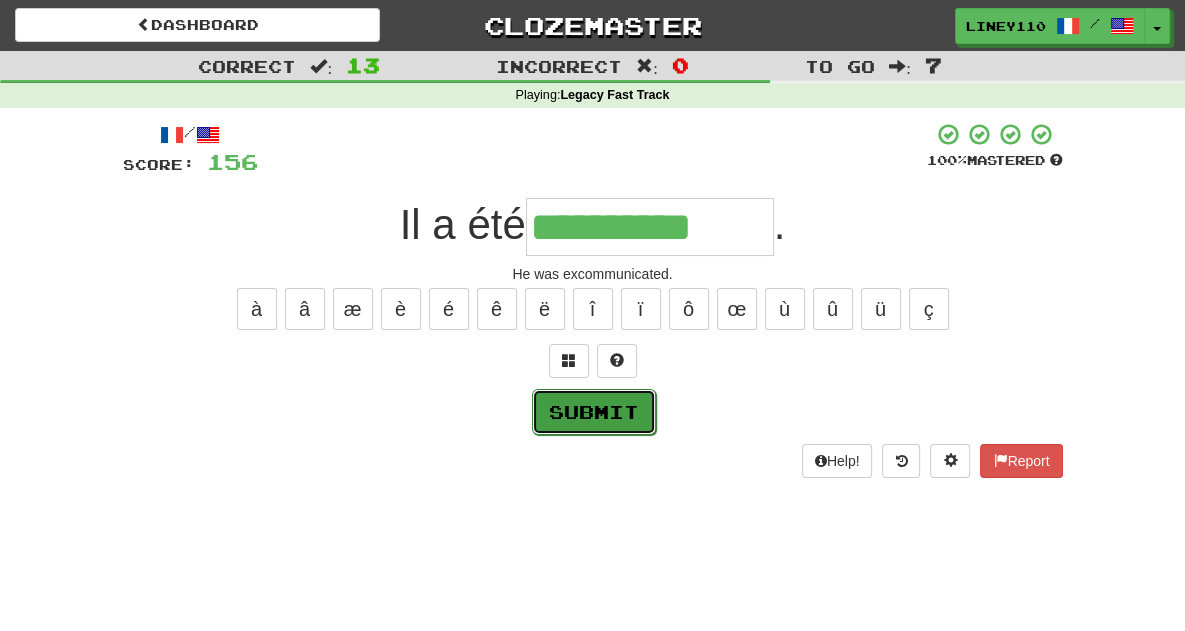 click on "Submit" at bounding box center (594, 412) 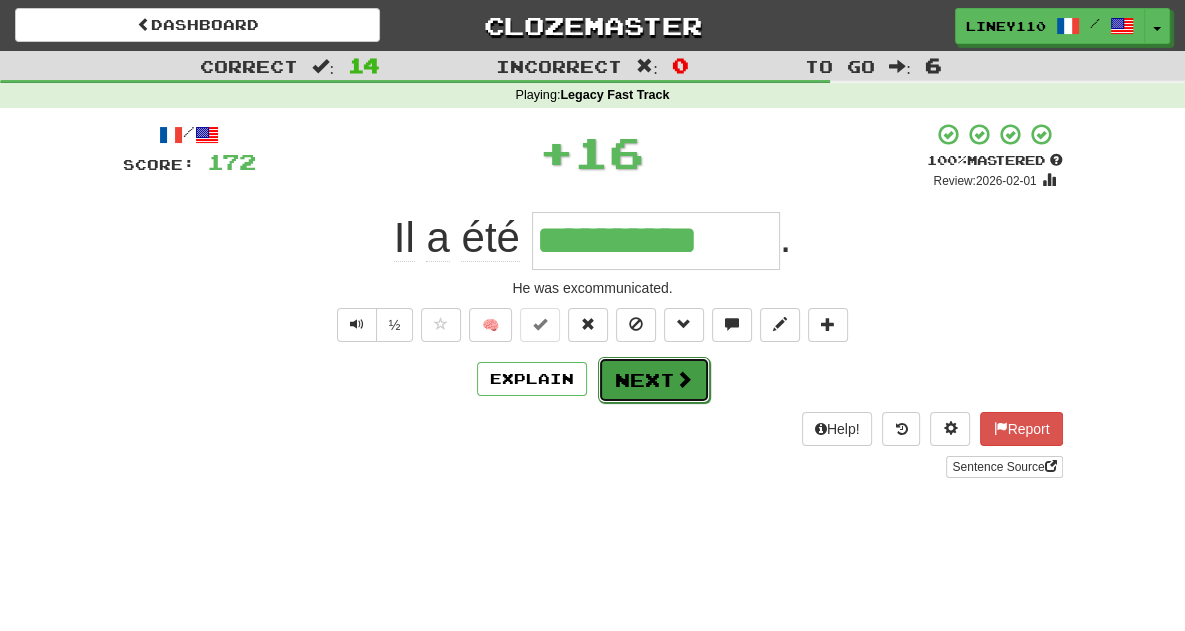 click on "Next" at bounding box center (654, 380) 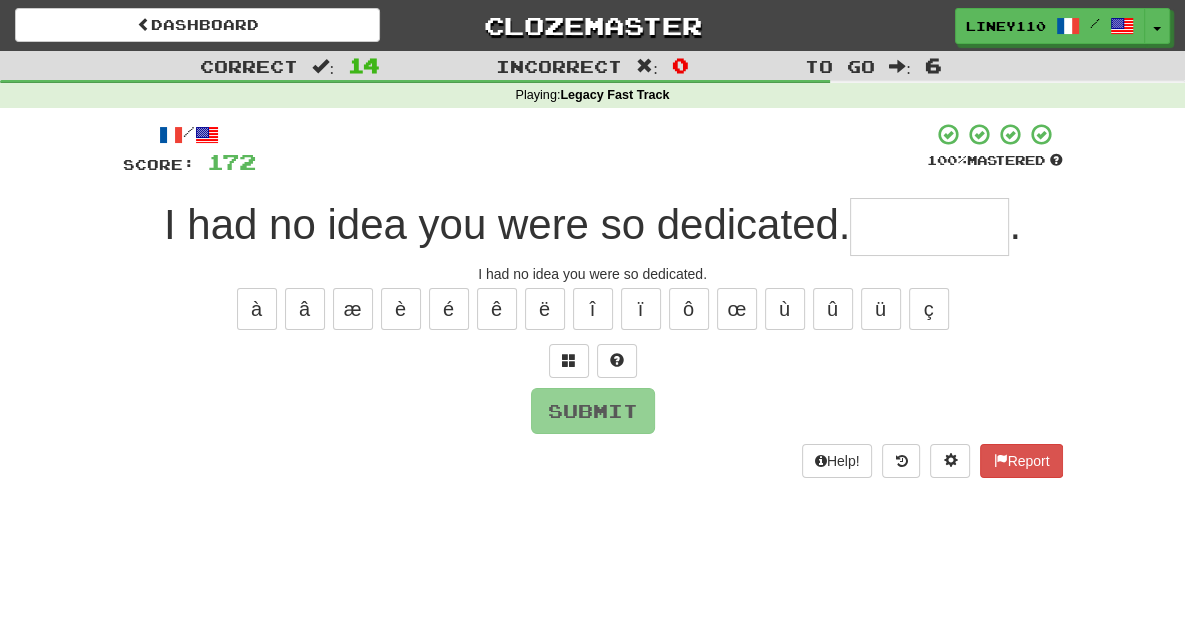 click at bounding box center (929, 227) 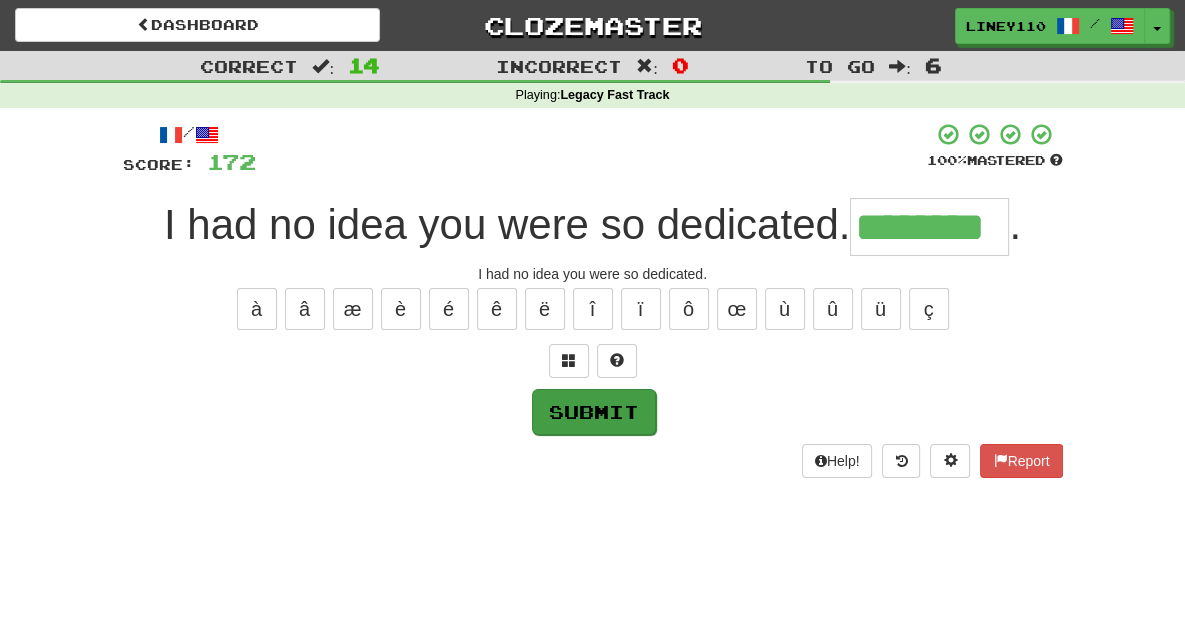 type on "********" 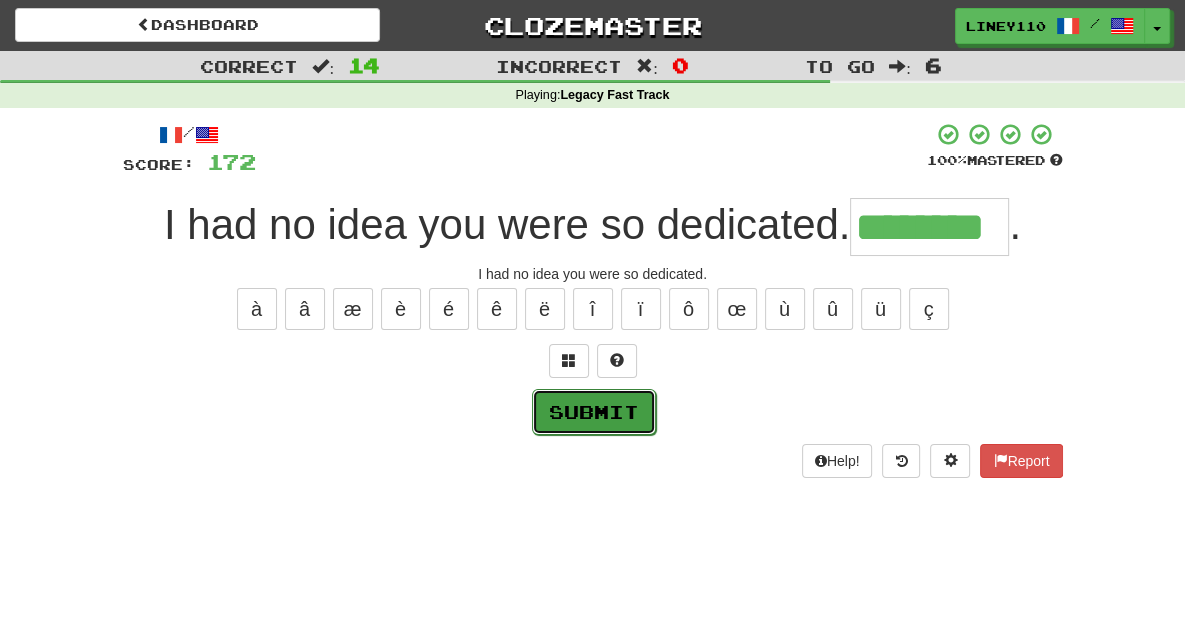 click on "Submit" at bounding box center (594, 412) 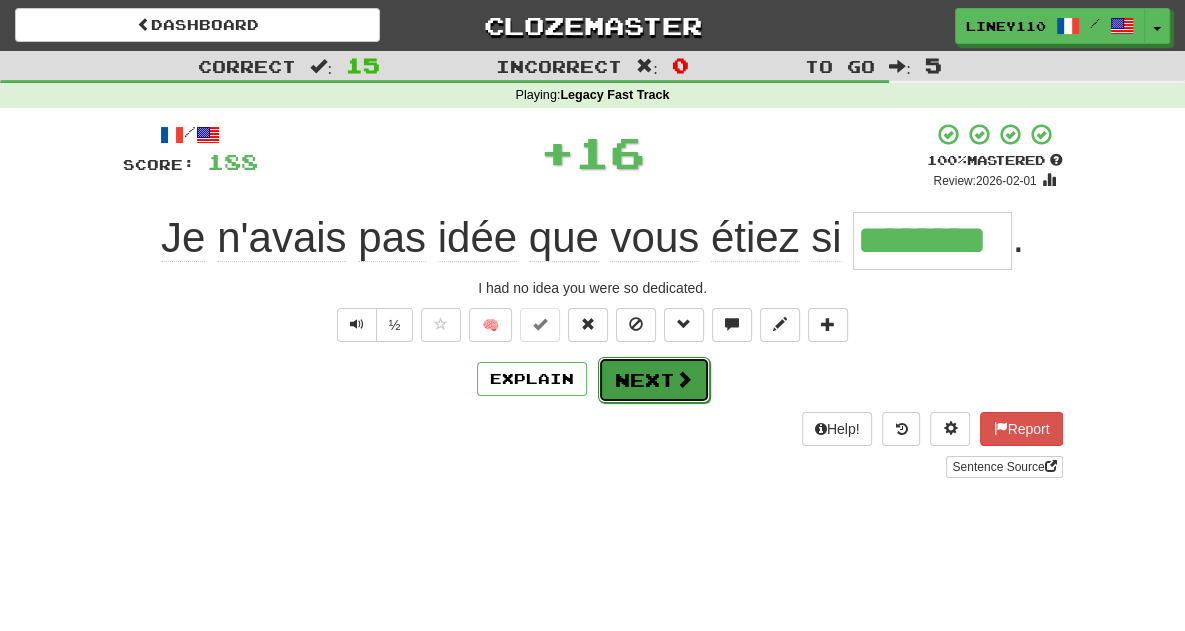 click on "Next" at bounding box center (654, 380) 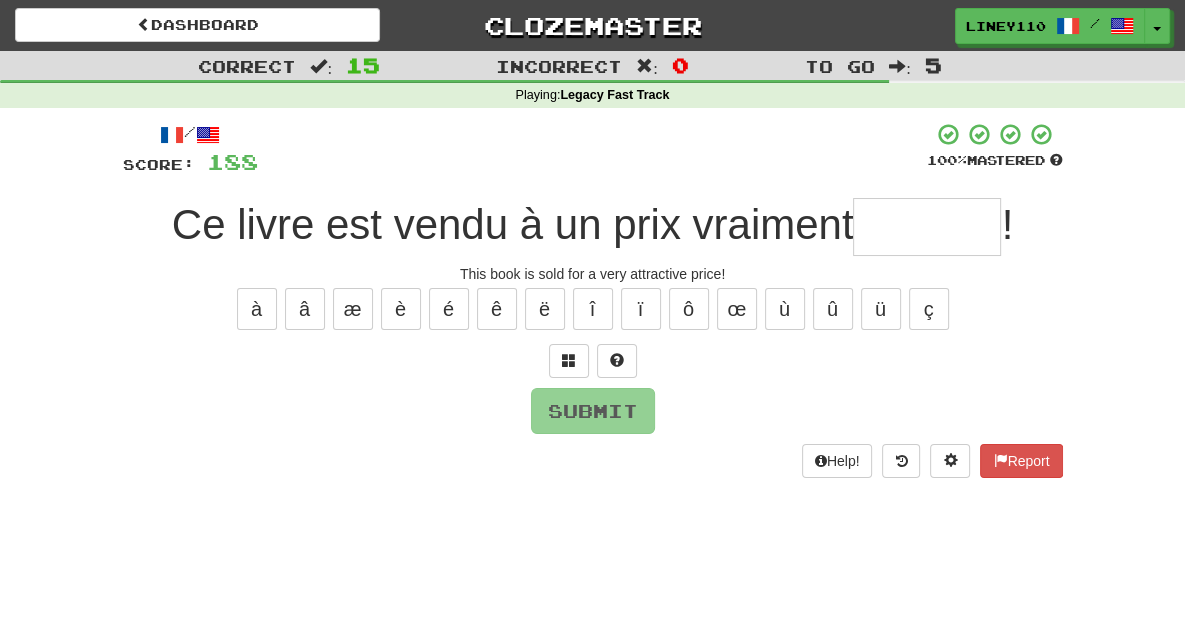 click at bounding box center [927, 227] 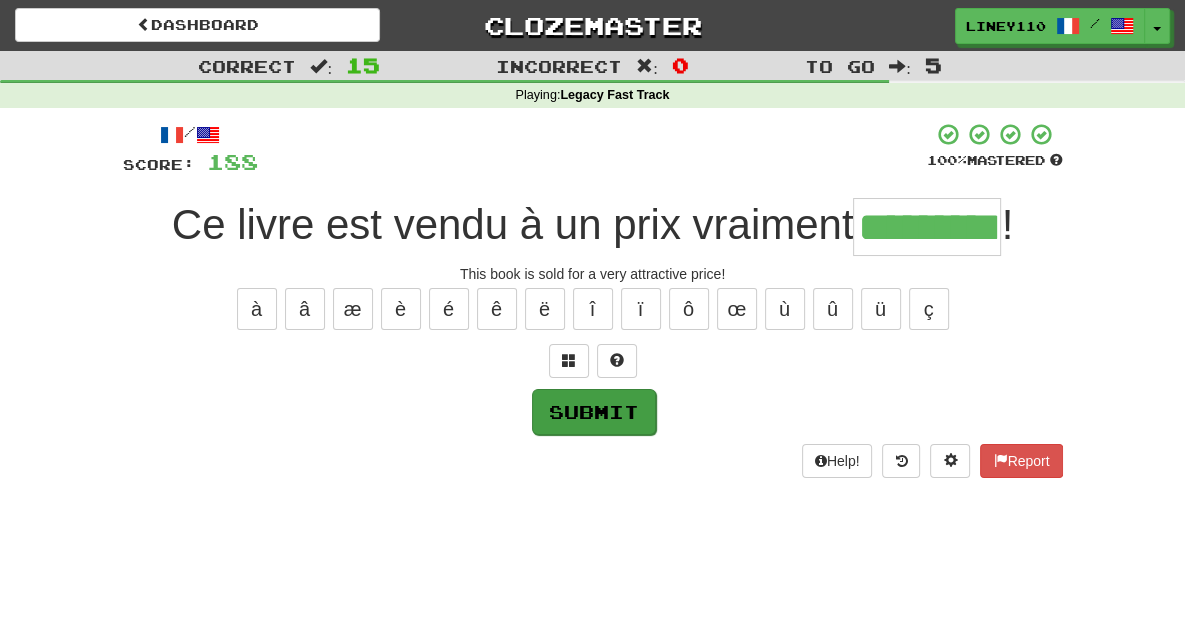 type on "*********" 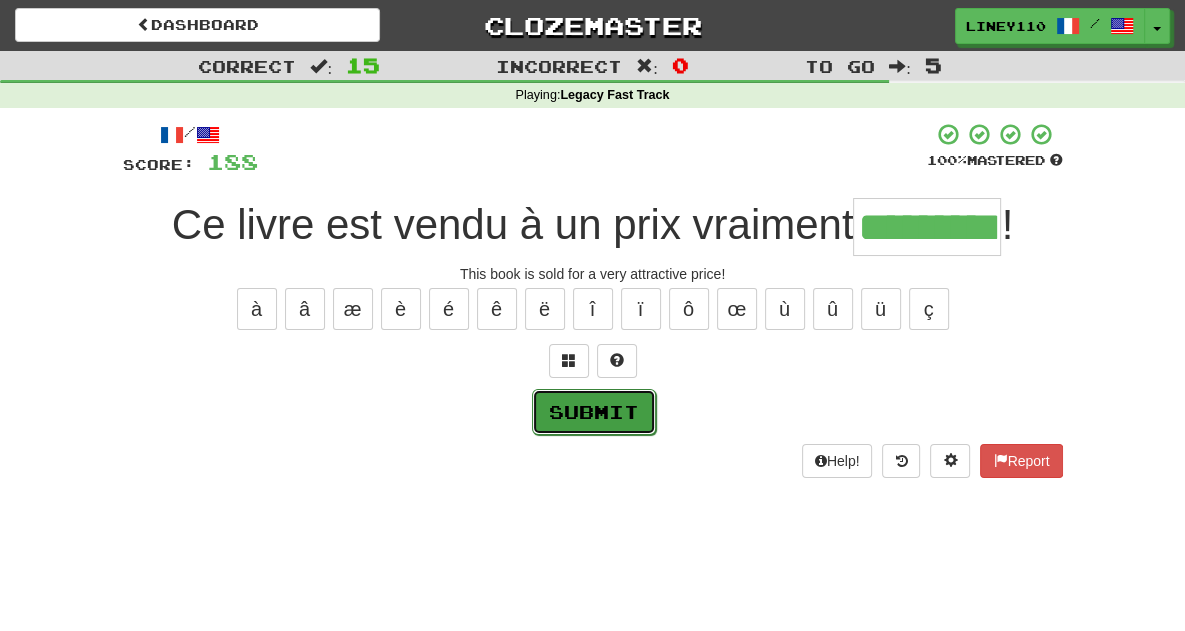 click on "Submit" at bounding box center [594, 412] 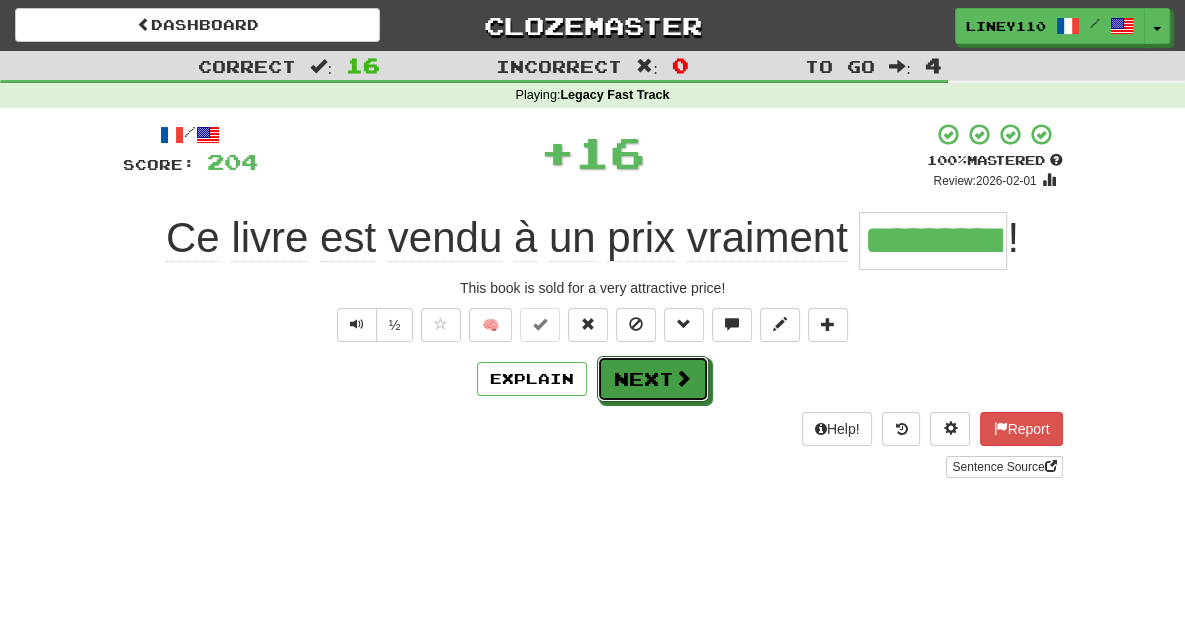 click on "Next" at bounding box center (653, 379) 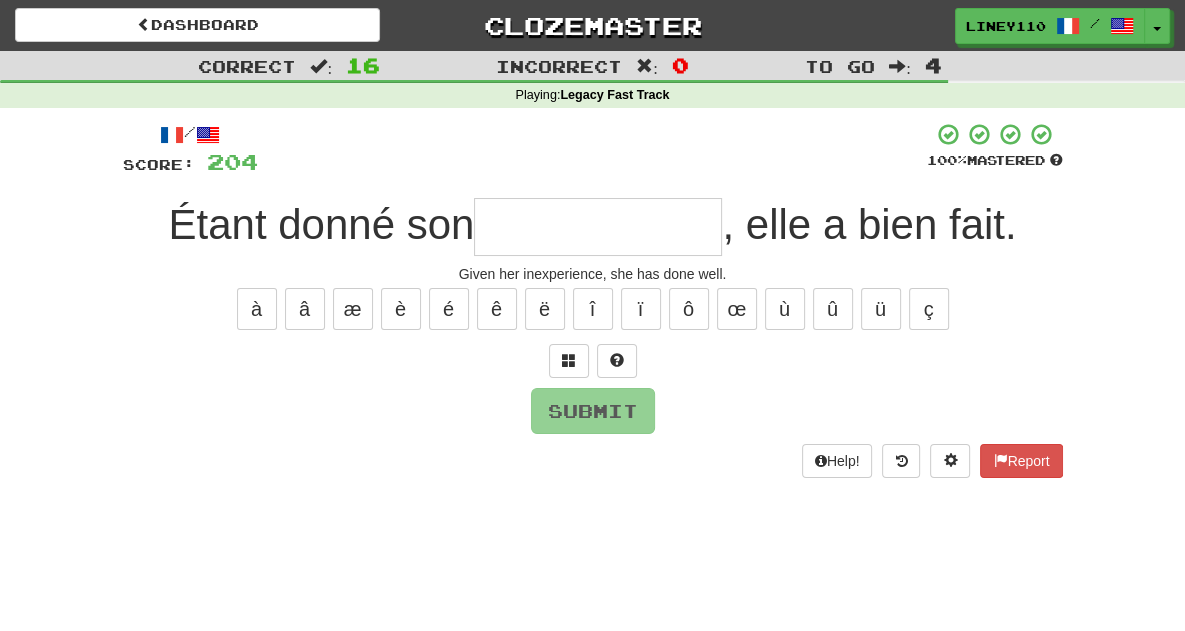 click at bounding box center [598, 227] 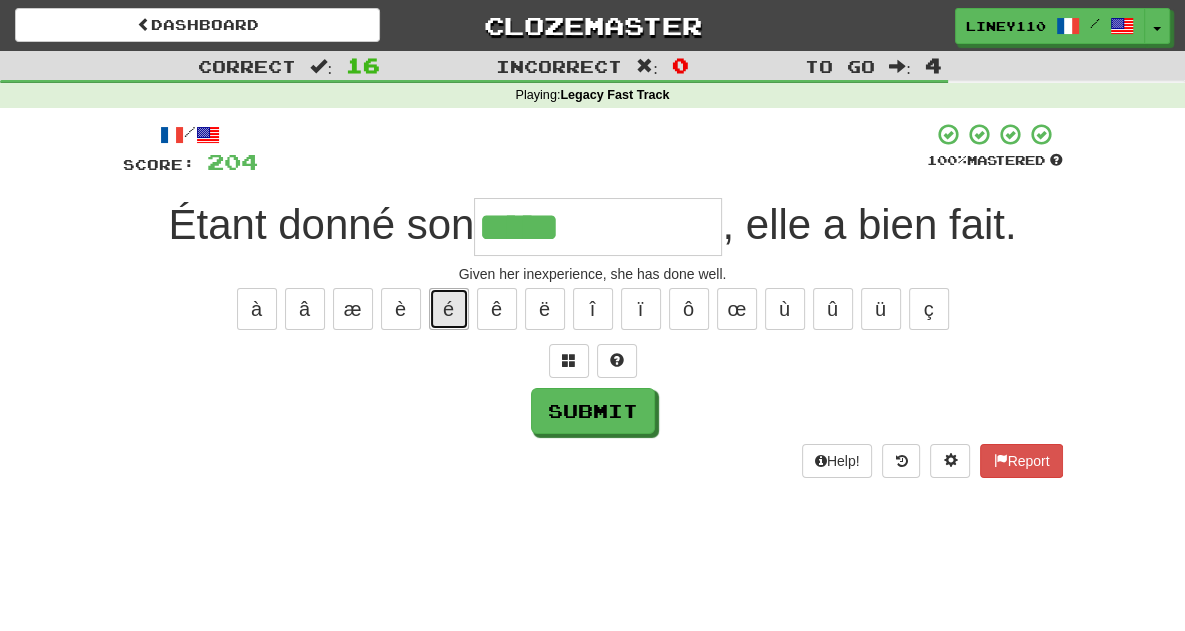 click on "é" at bounding box center (449, 309) 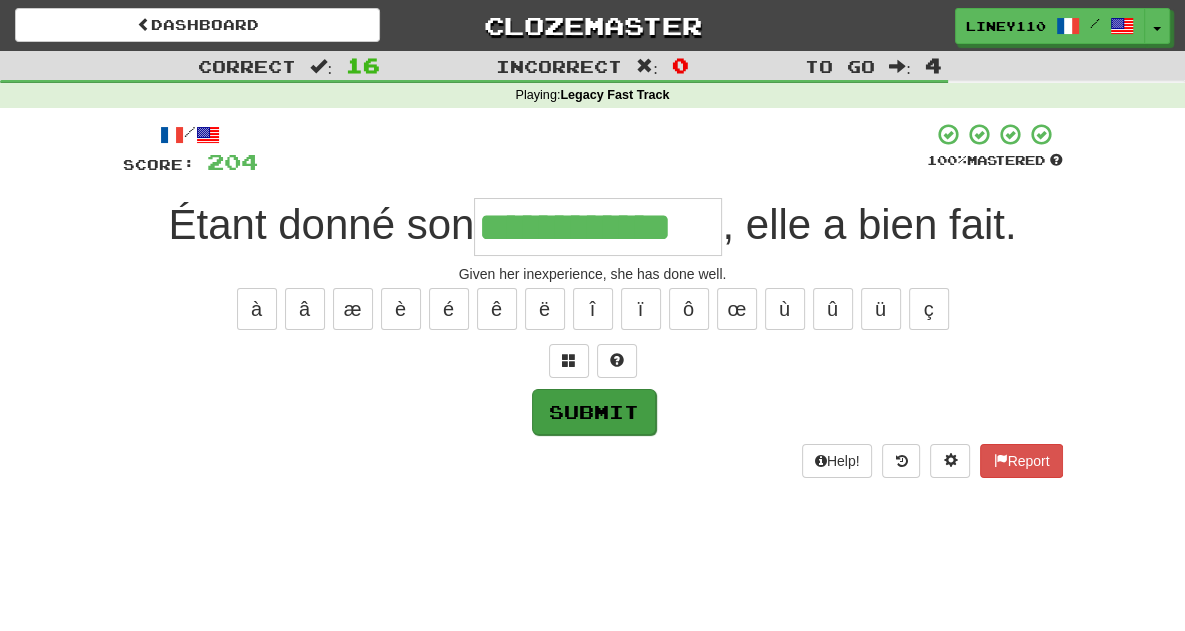 type on "**********" 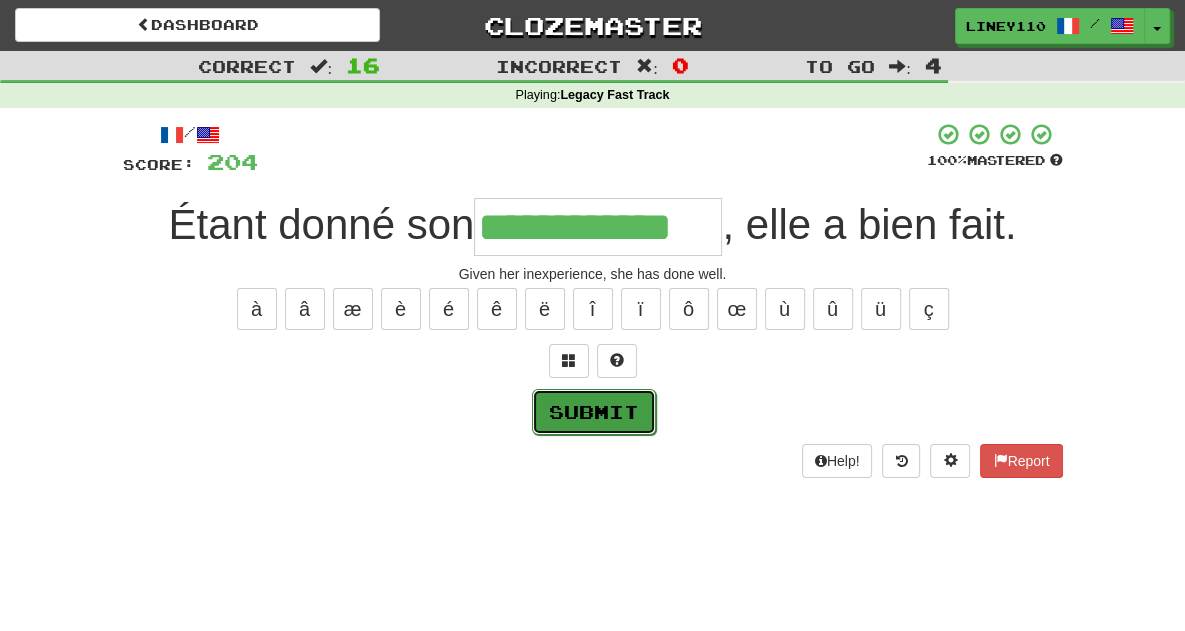 click on "Submit" at bounding box center [594, 412] 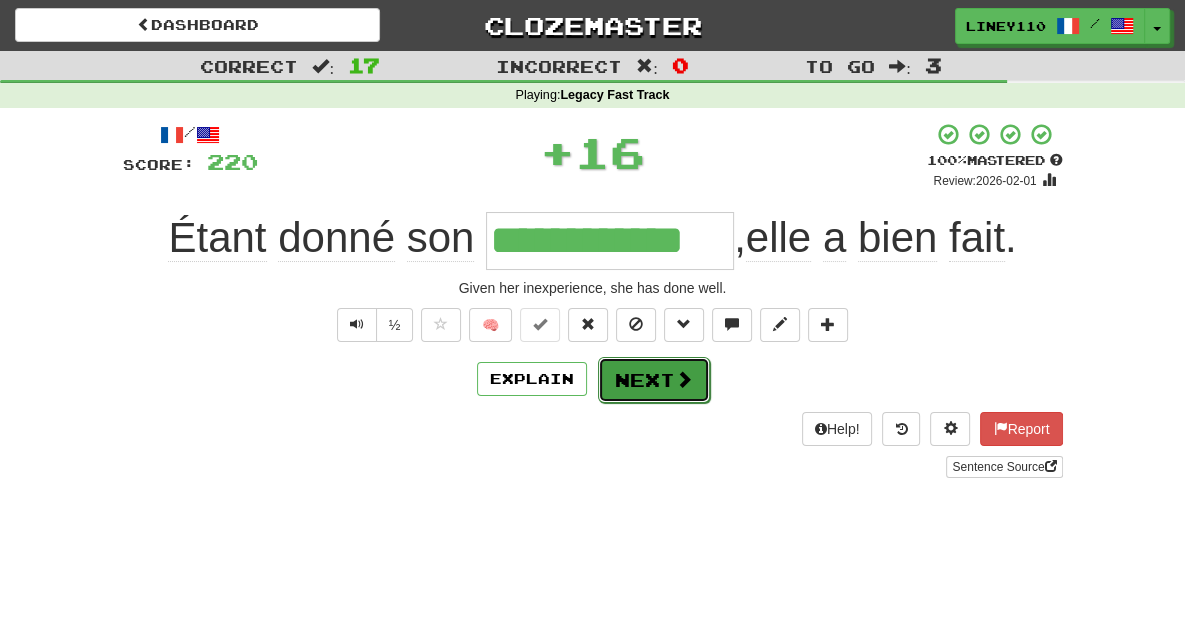 click on "Next" at bounding box center (654, 380) 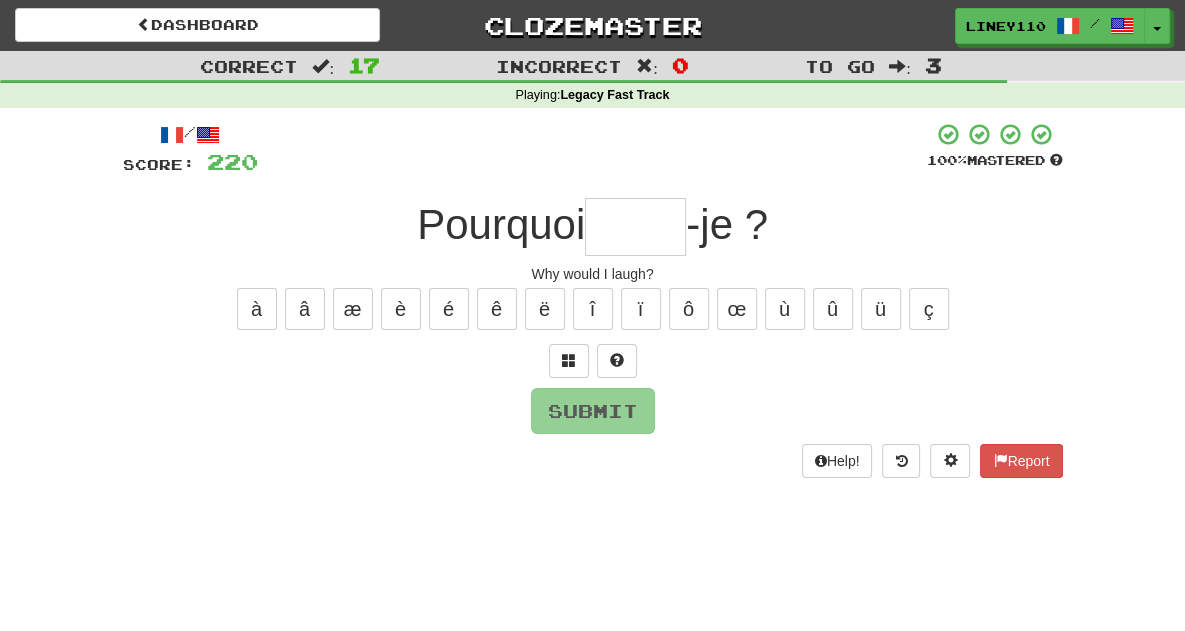 click at bounding box center [635, 227] 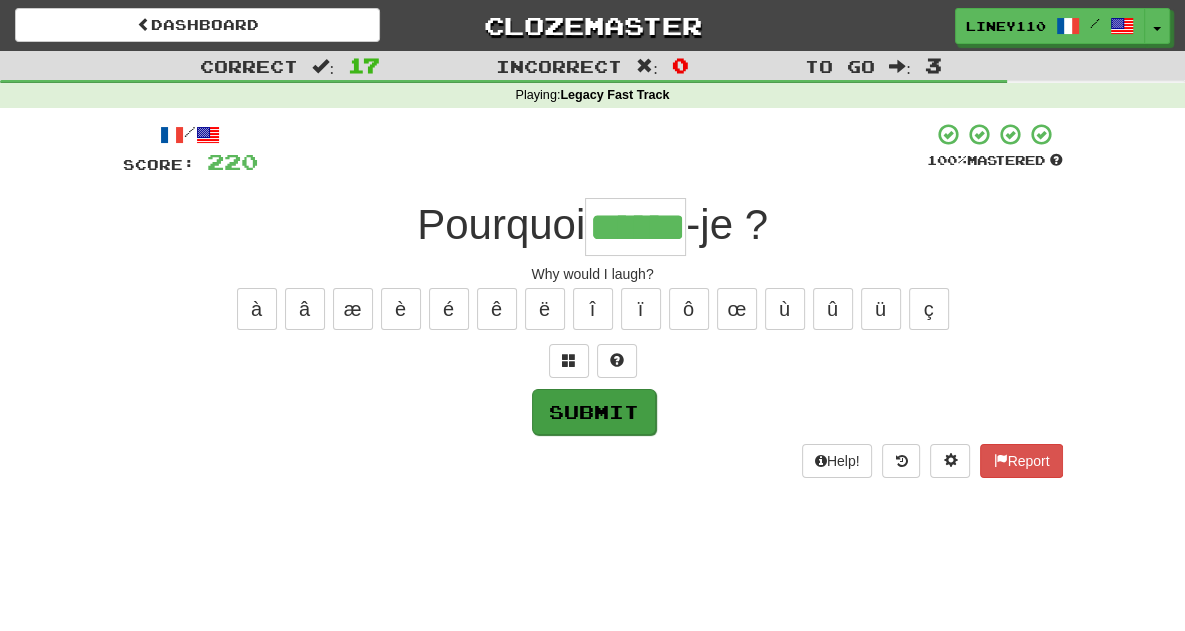 type on "******" 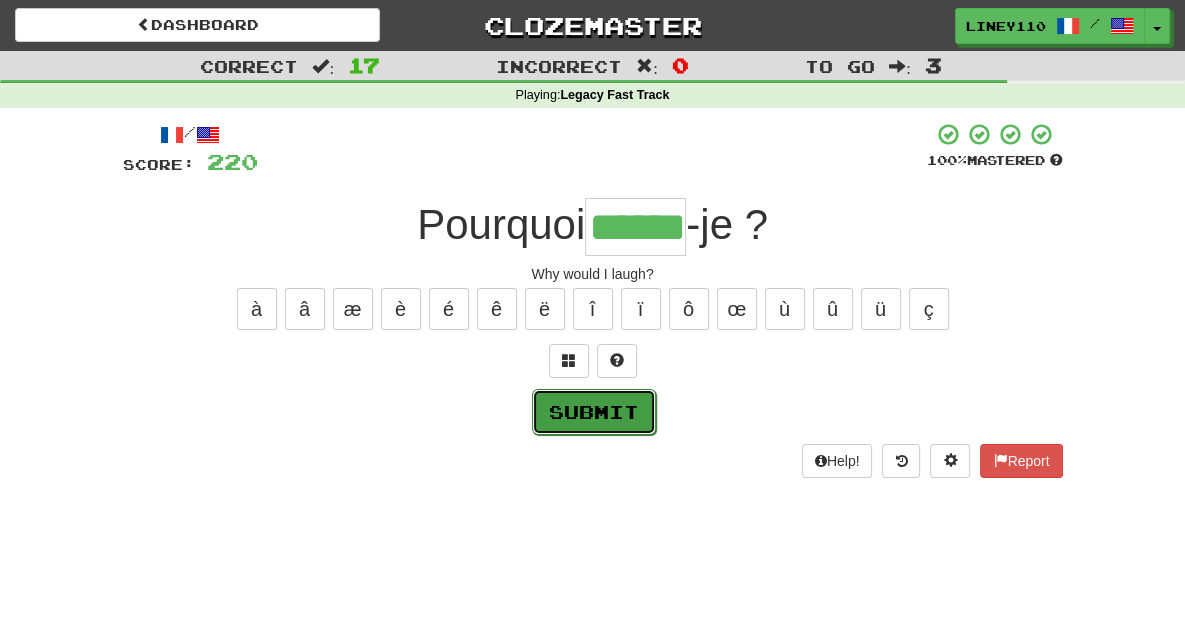 click on "Submit" at bounding box center [594, 412] 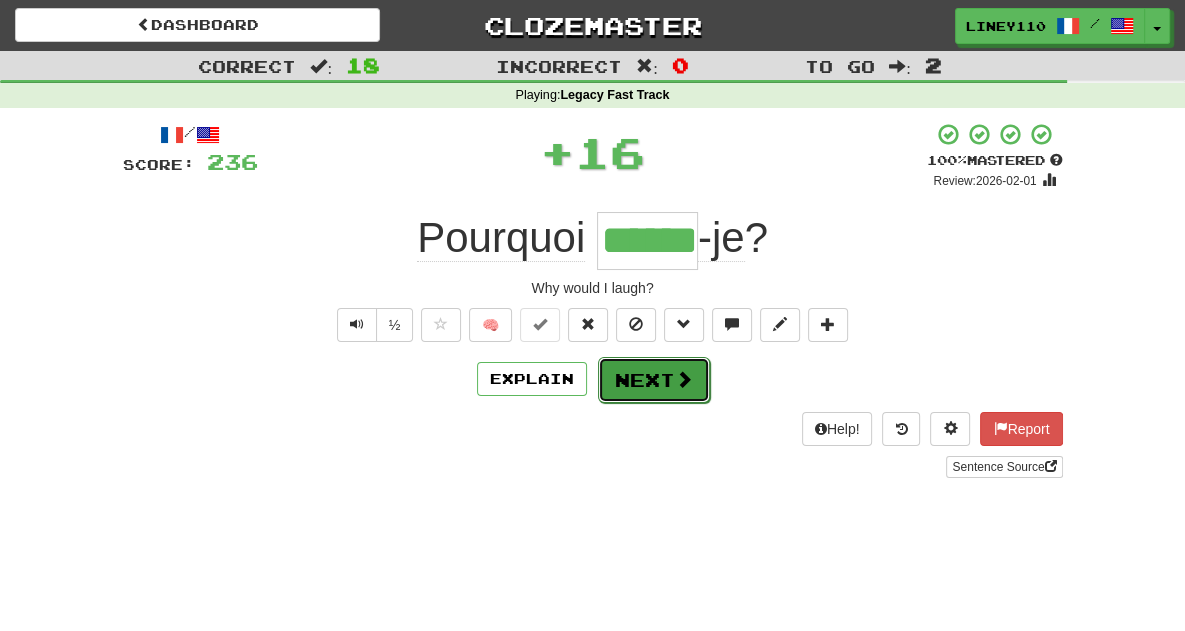 click on "Next" at bounding box center [654, 380] 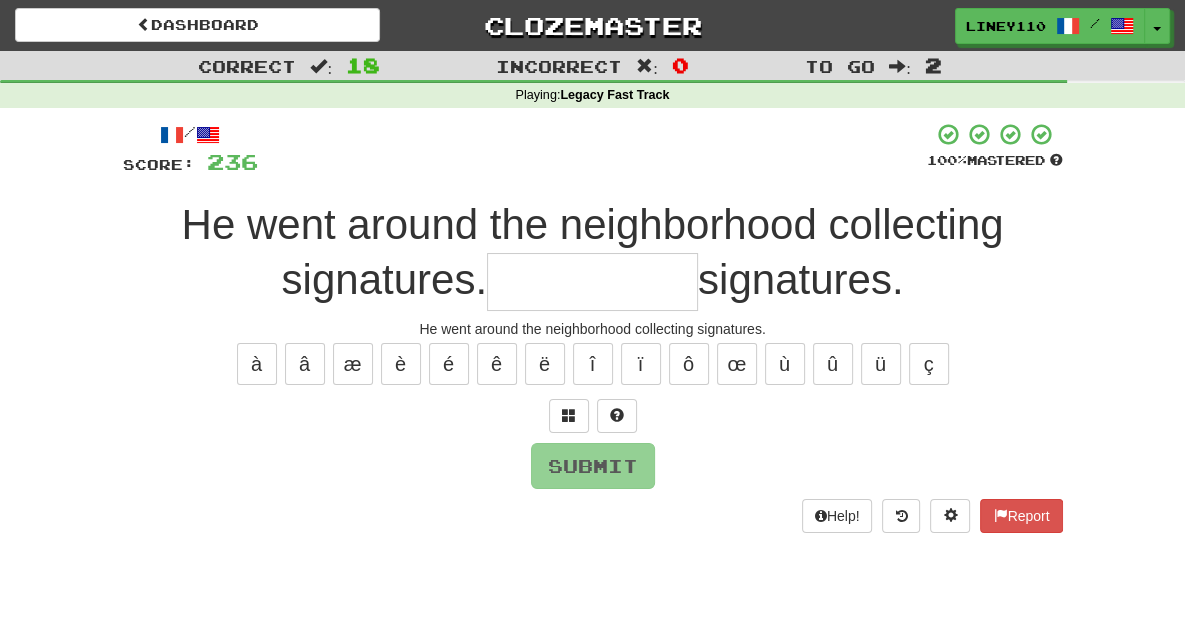 click at bounding box center [592, 282] 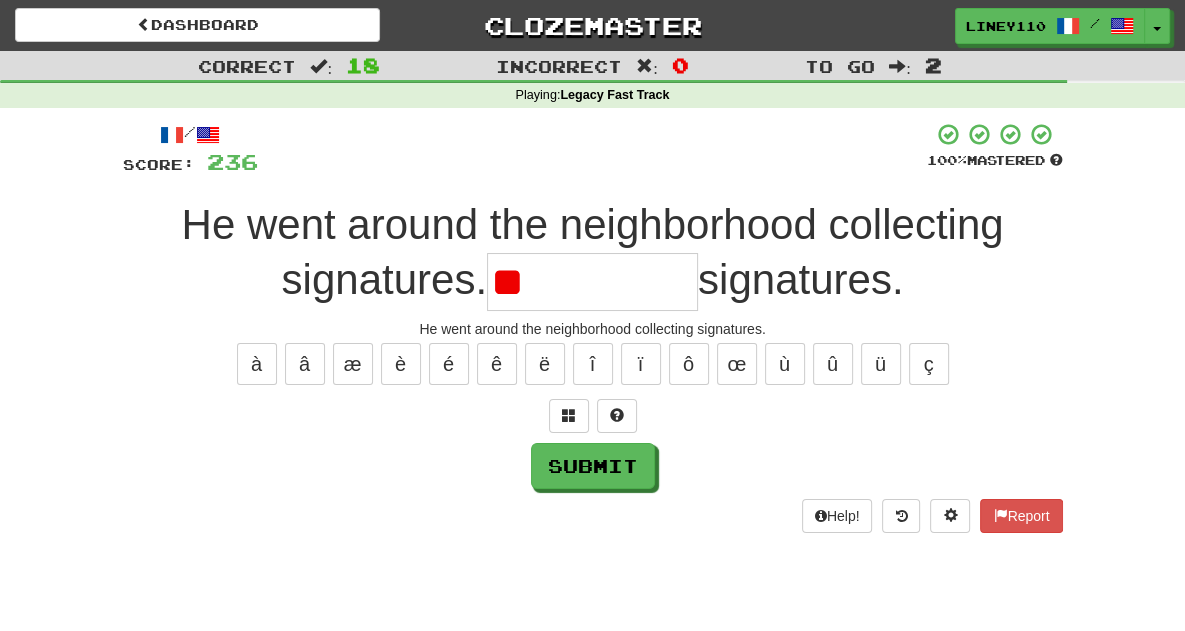 type on "*" 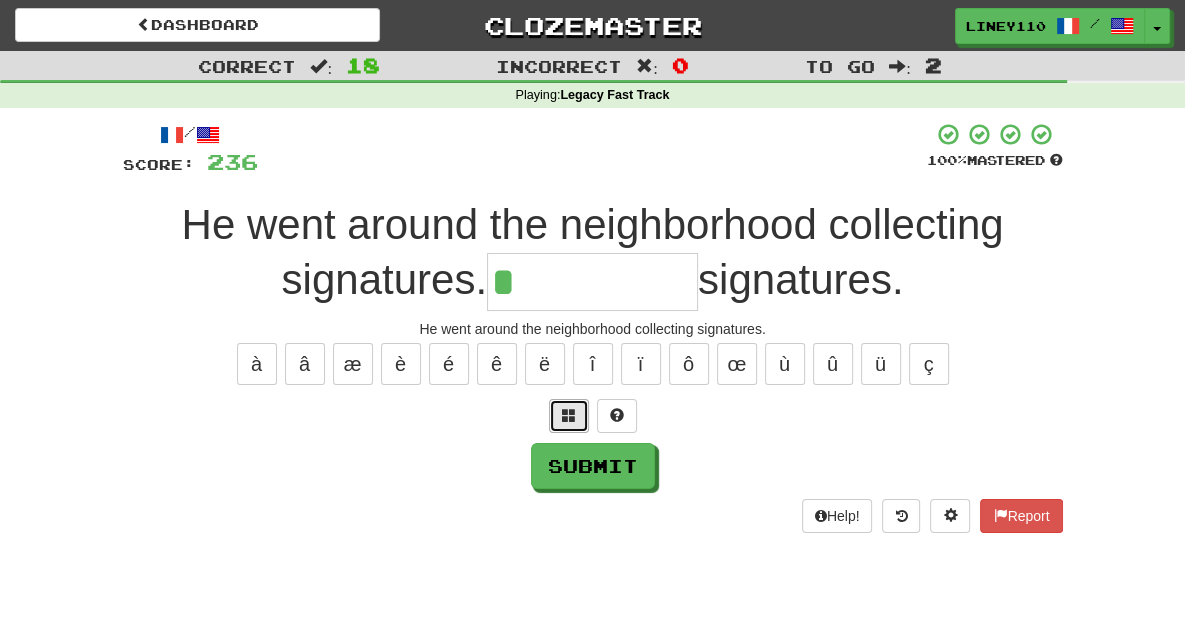 click at bounding box center (569, 415) 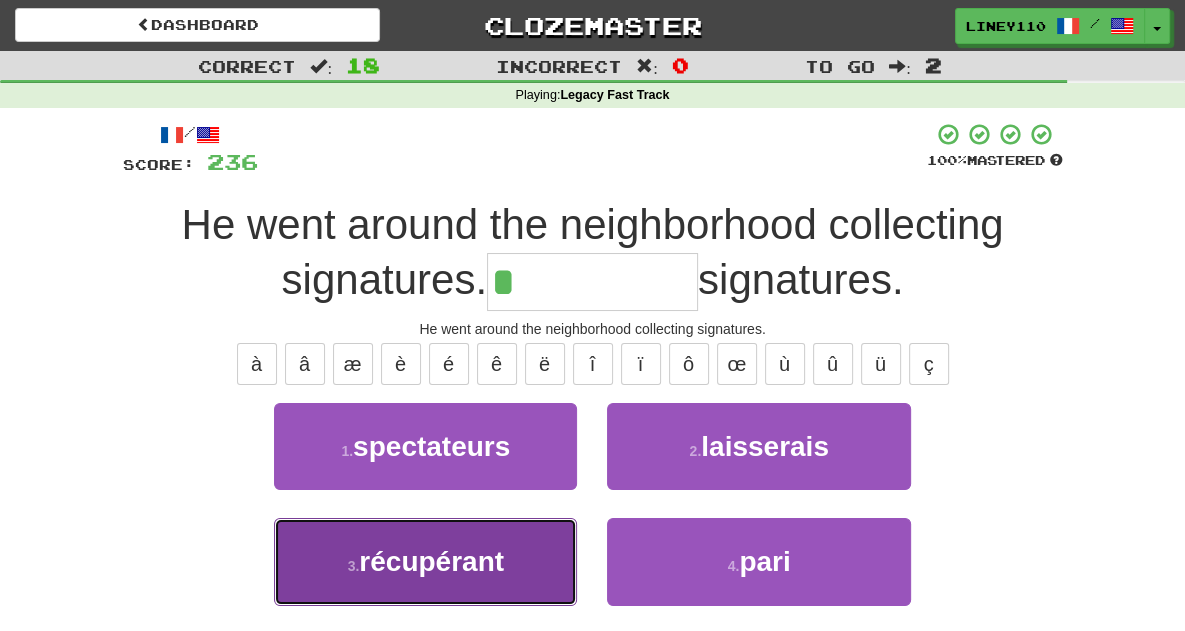 click on "récupérant" at bounding box center [431, 561] 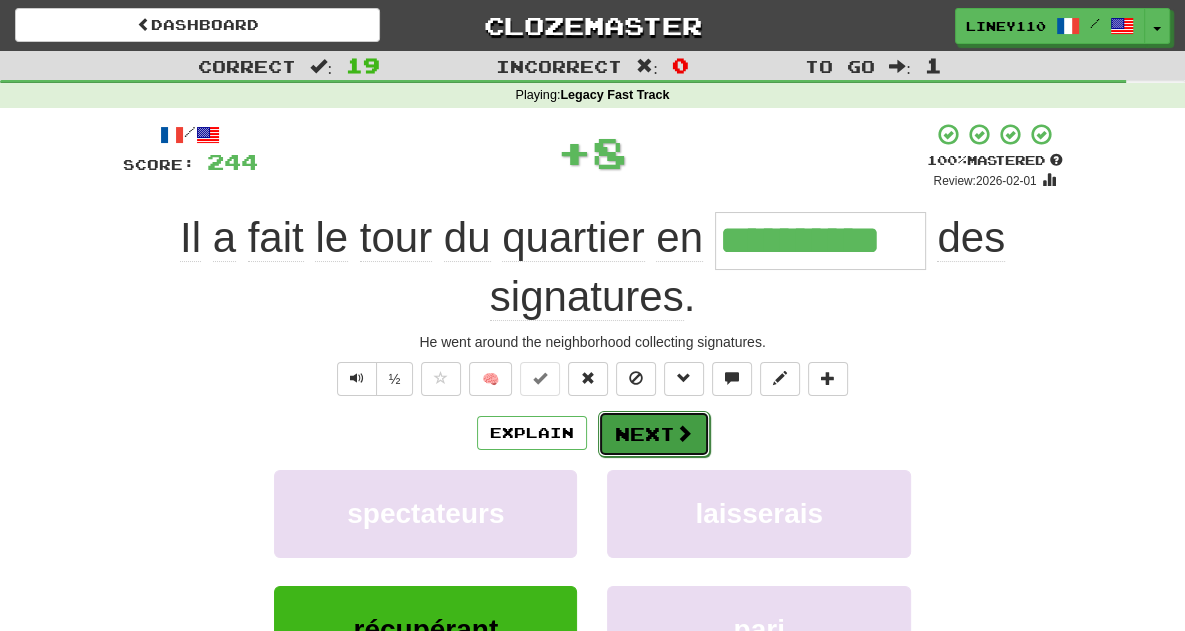 click at bounding box center [684, 433] 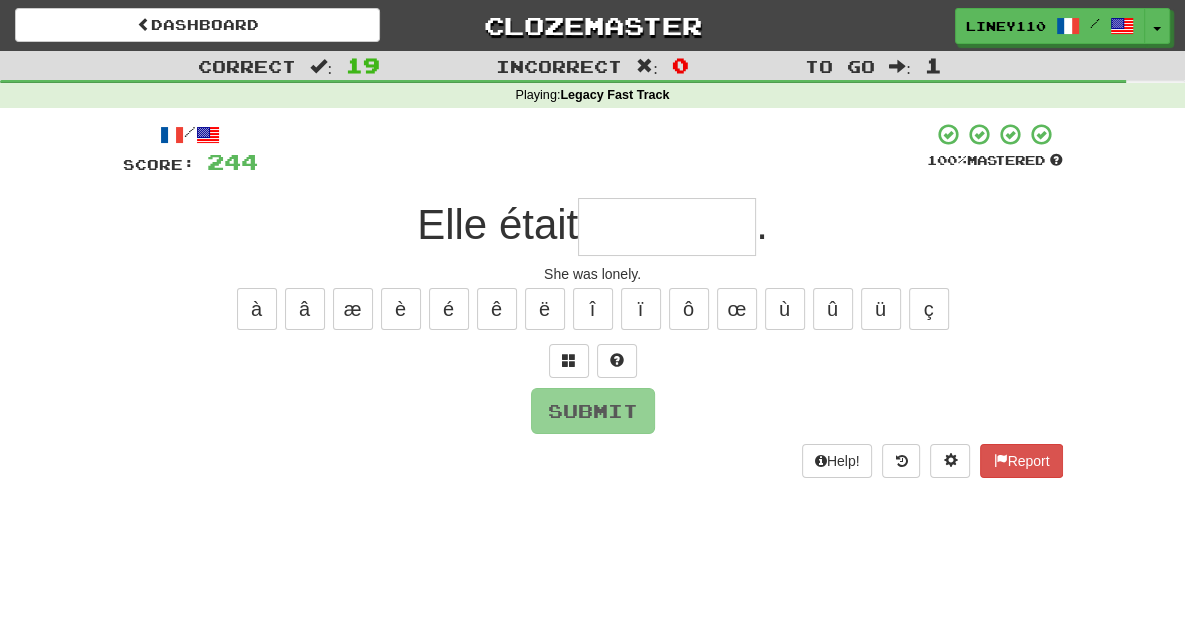 click at bounding box center [667, 227] 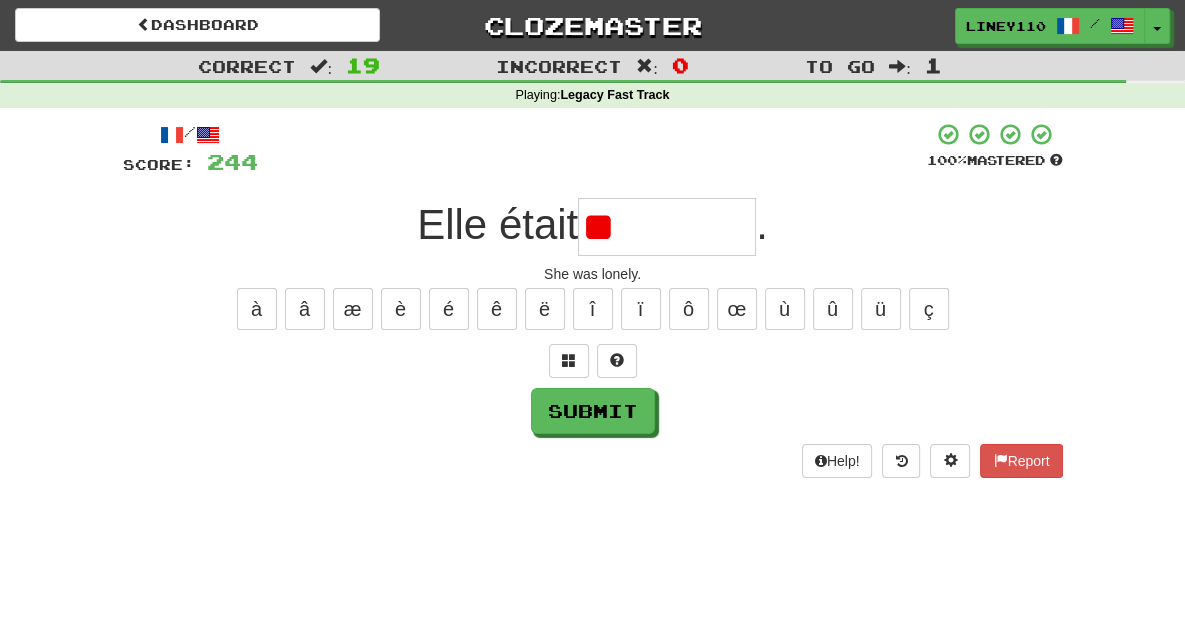 type on "*" 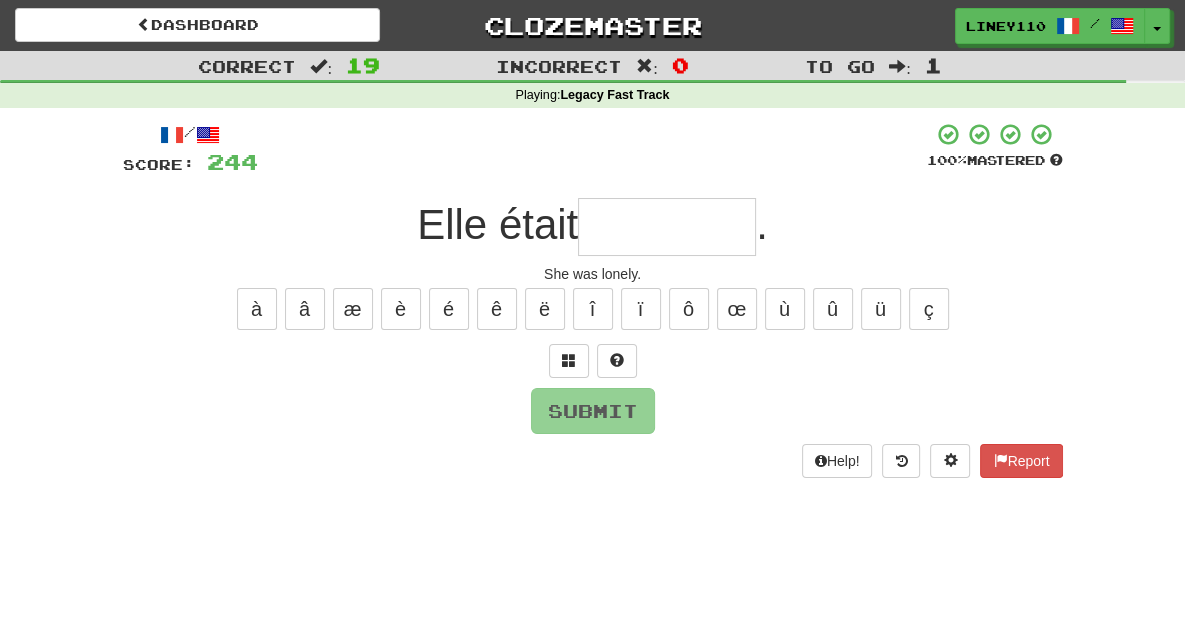 type on "*" 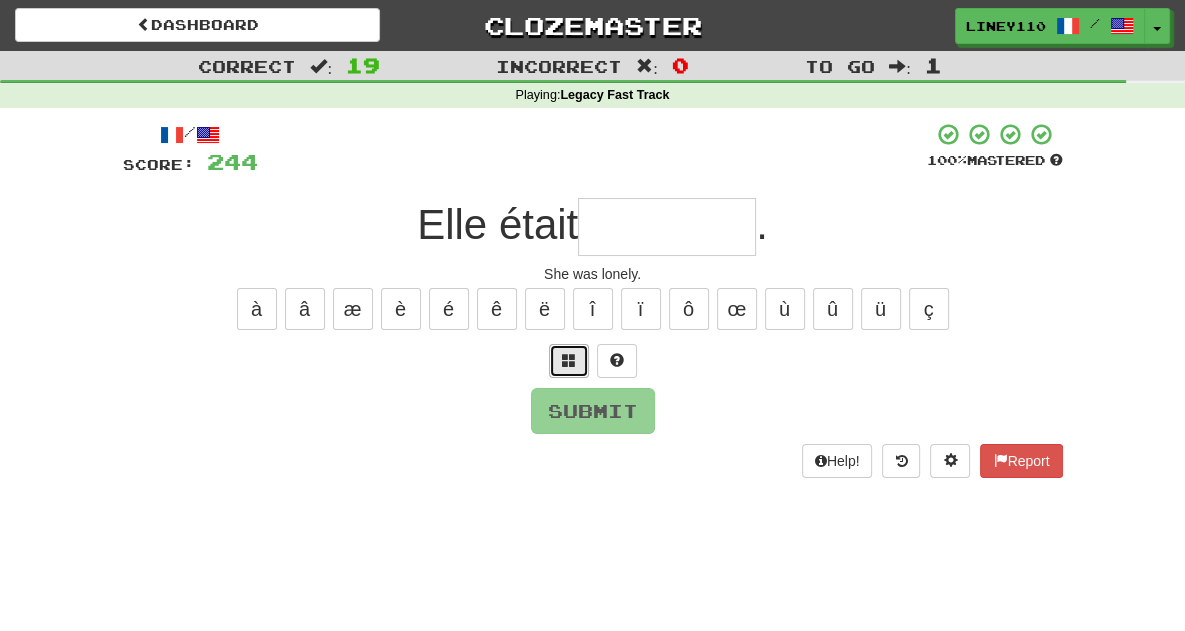 click at bounding box center [569, 360] 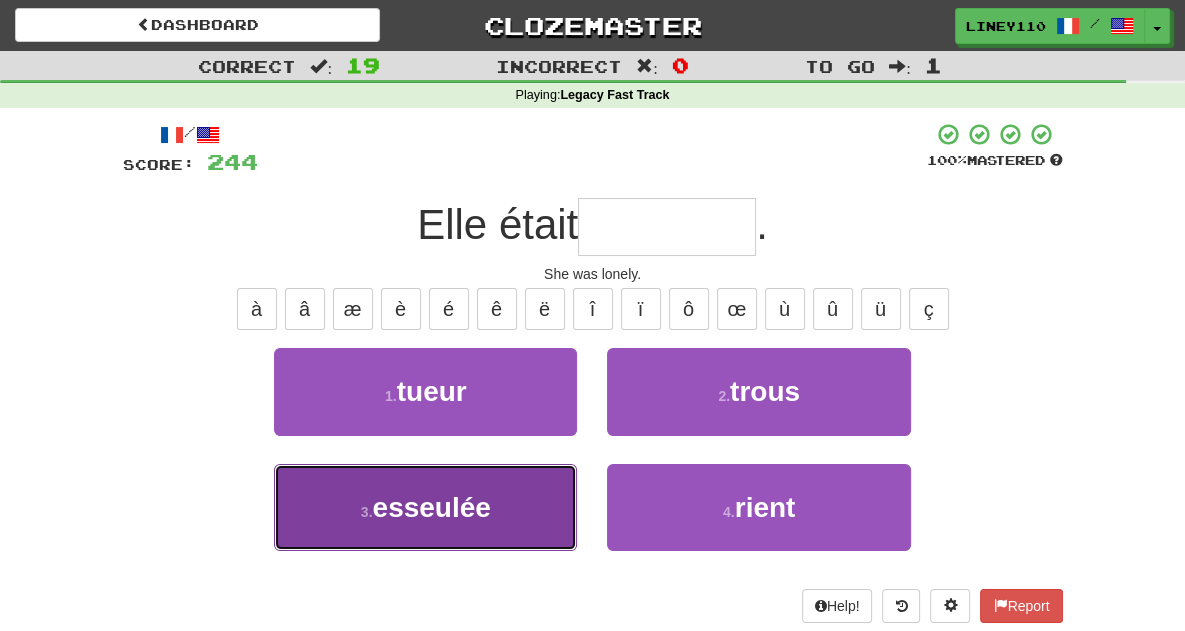 click on "3 .  esseulée" at bounding box center [425, 507] 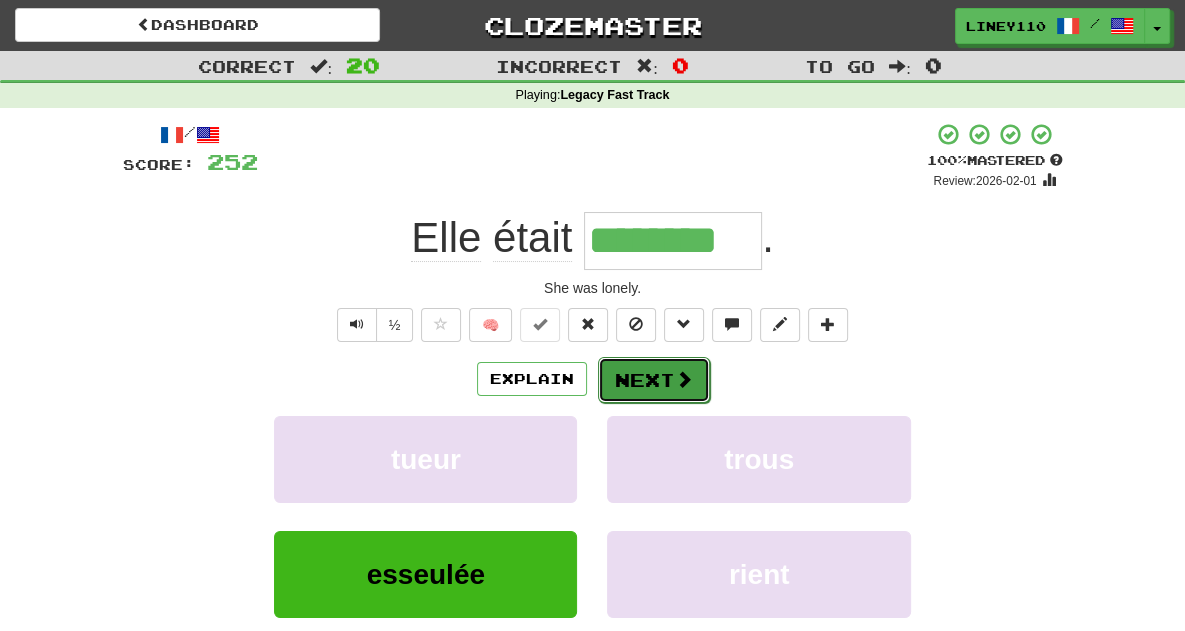 click on "Next" at bounding box center [654, 380] 